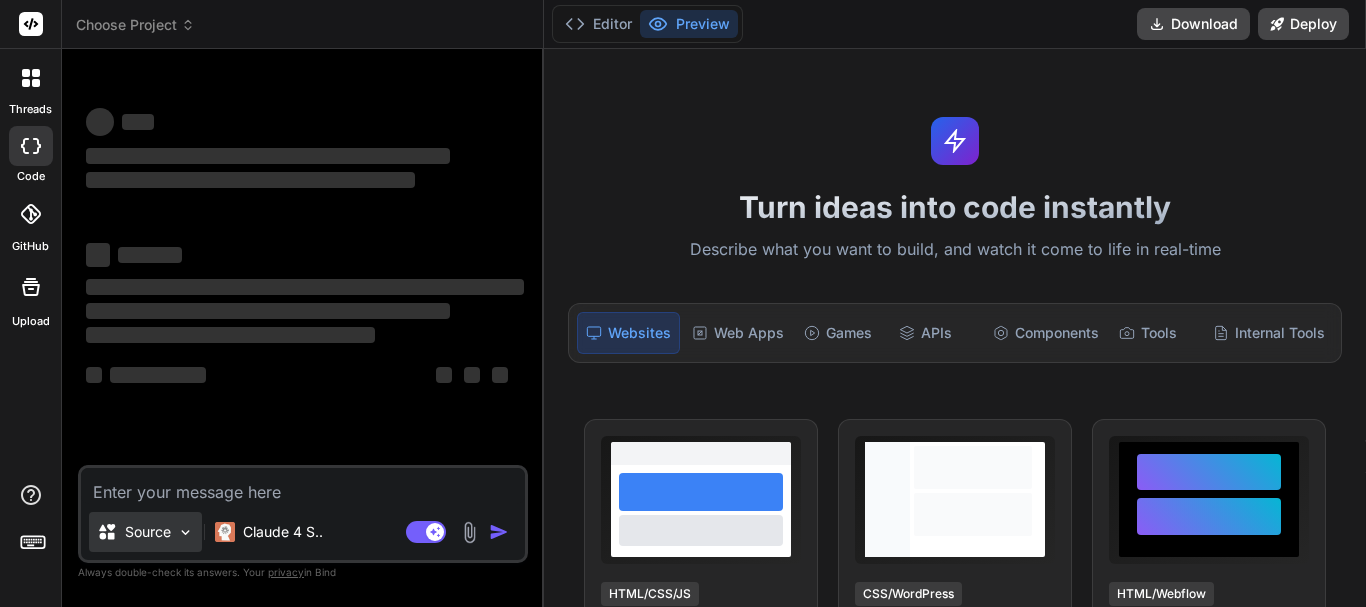 scroll, scrollTop: 0, scrollLeft: 0, axis: both 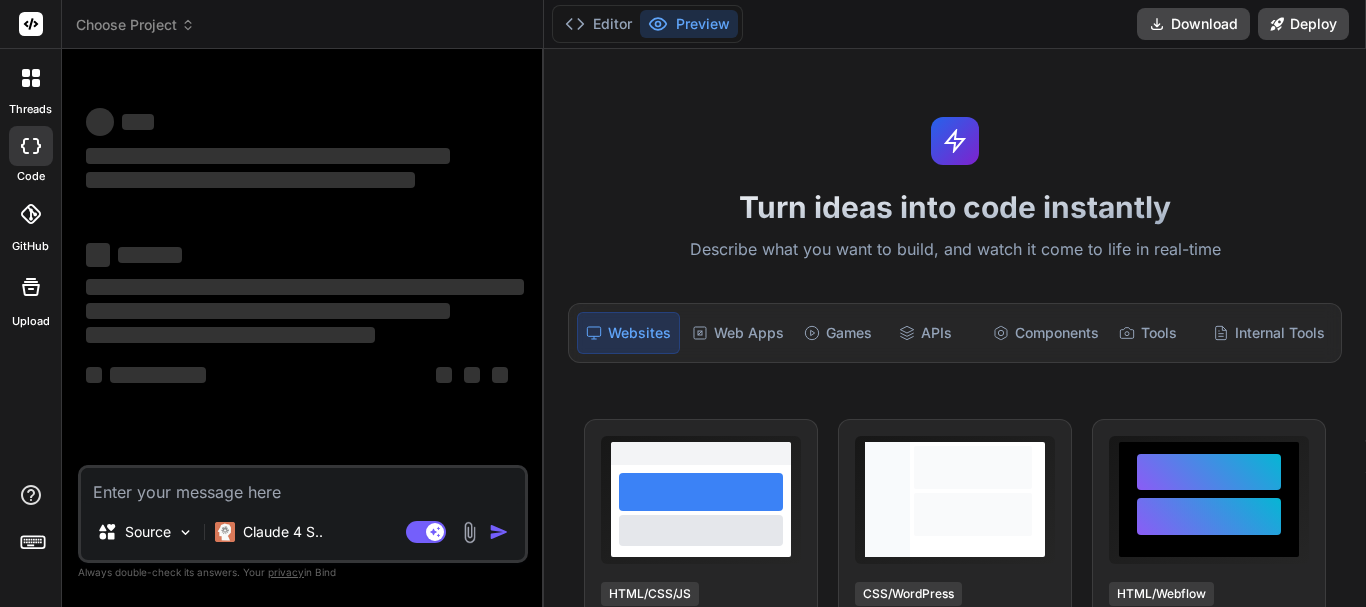 click at bounding box center (303, 486) 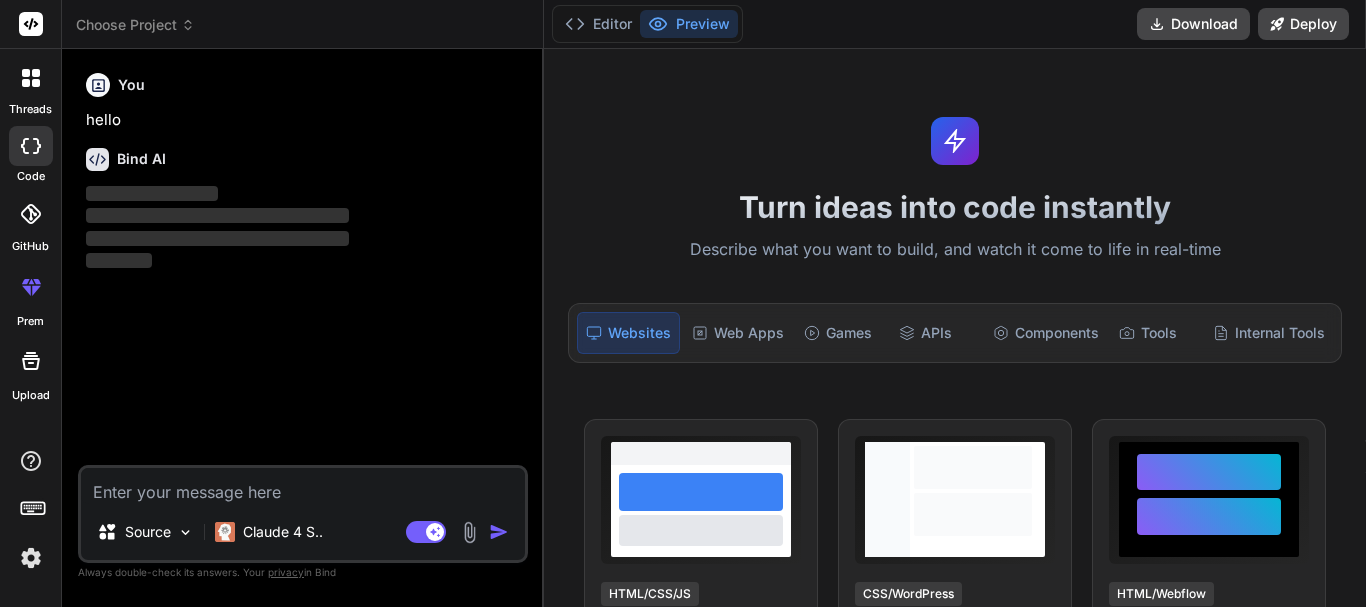type on "x" 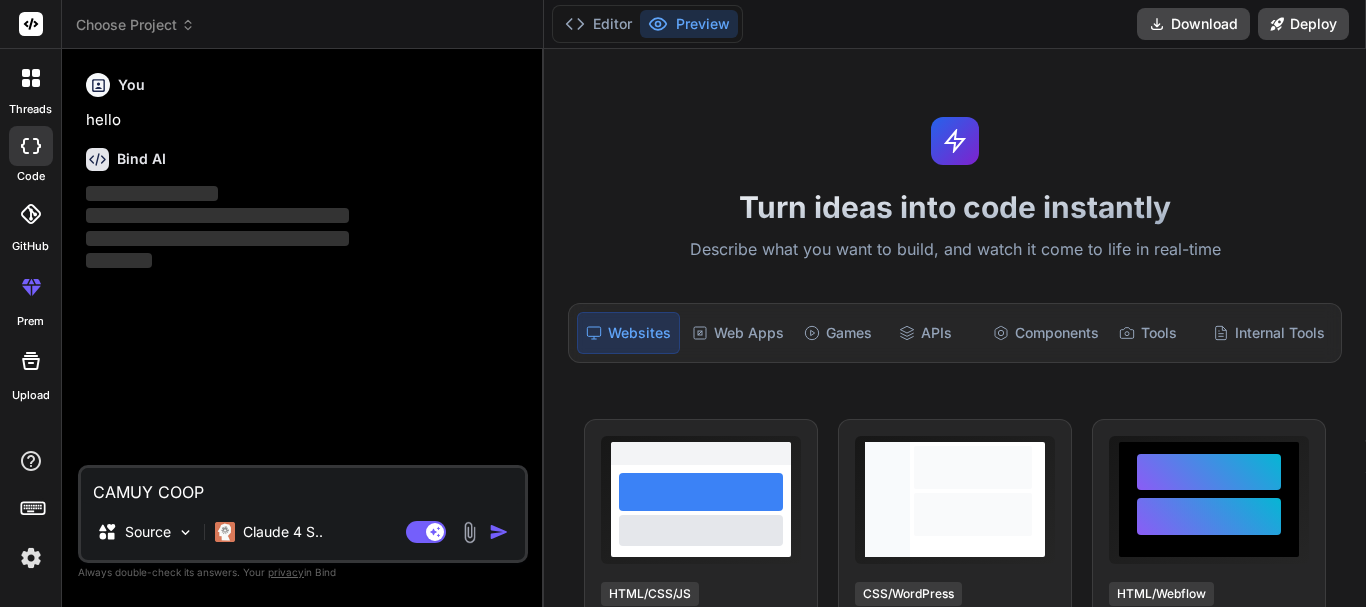 type on "CAMUY COOP" 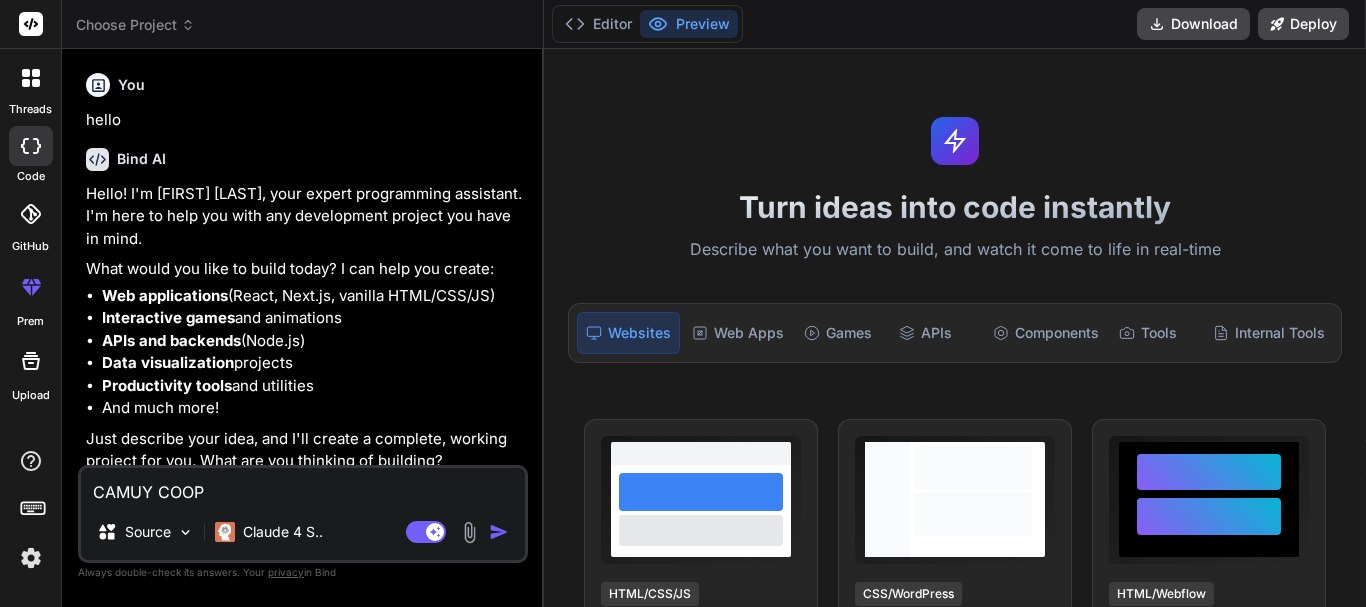 type on "x" 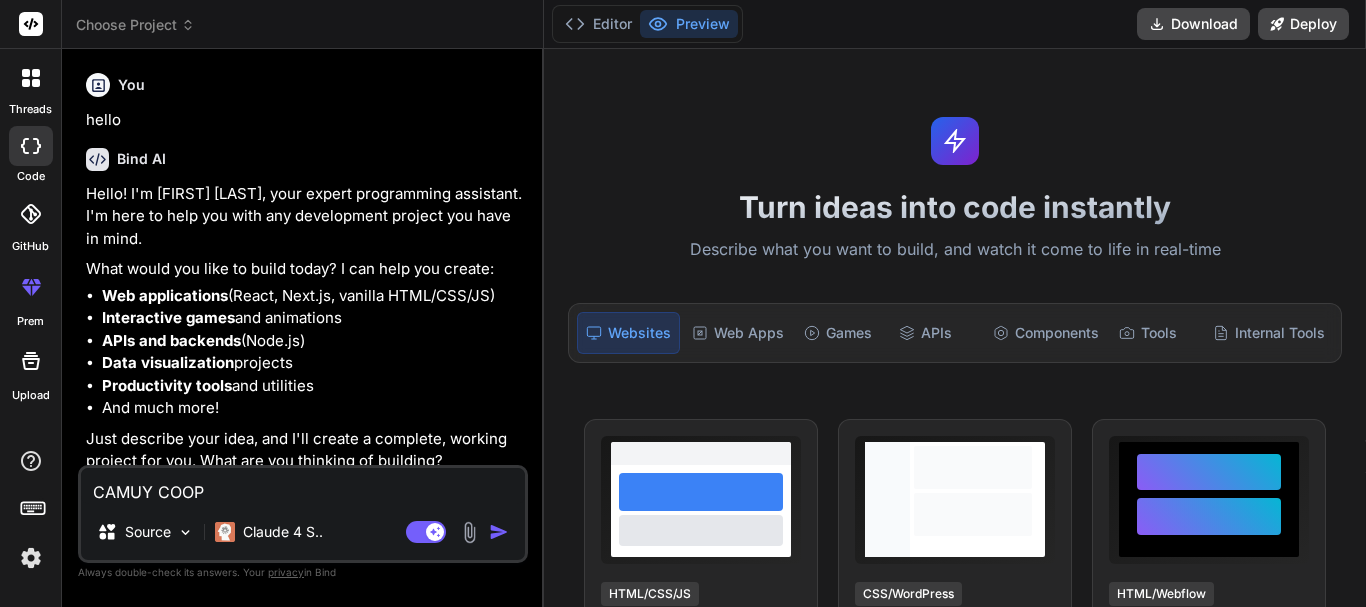 drag, startPoint x: 213, startPoint y: 491, endPoint x: 52, endPoint y: 498, distance: 161.1521 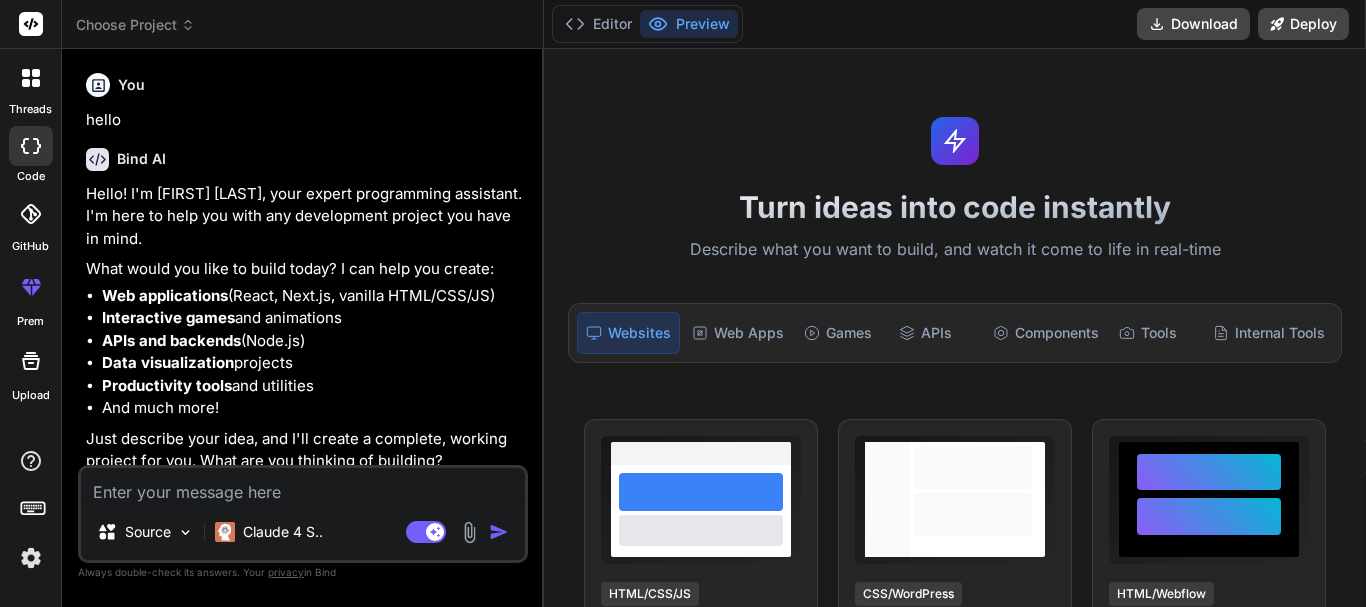 click at bounding box center (303, 486) 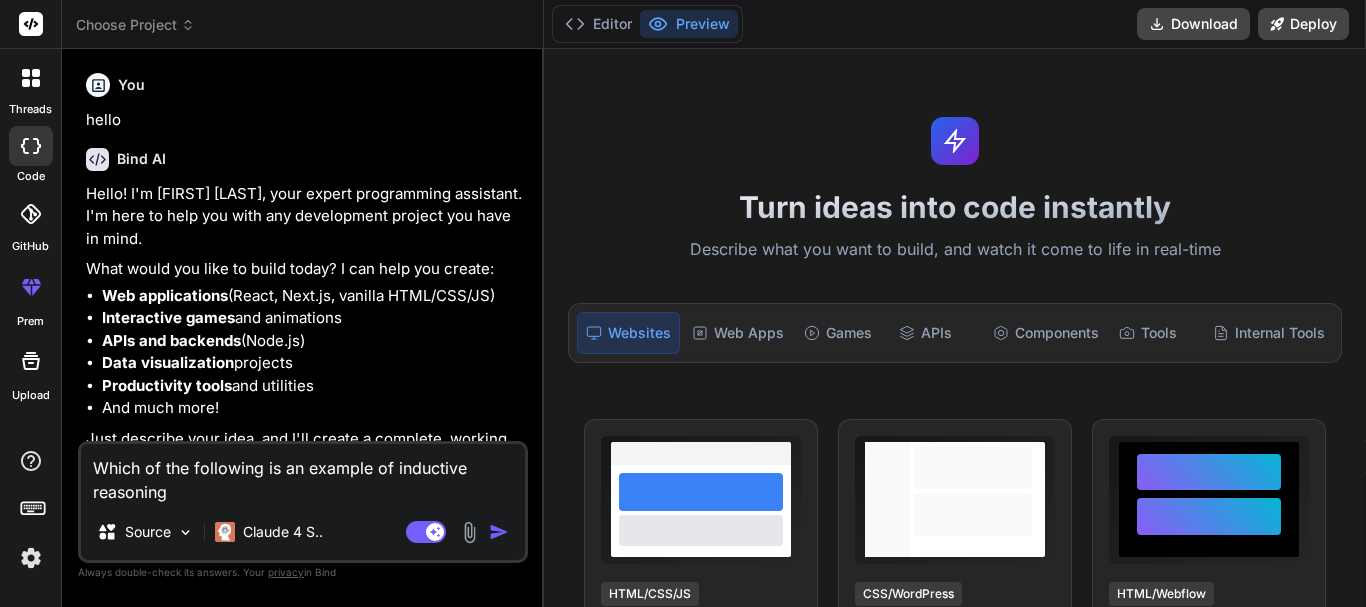 type on "Which of the following is an example of inductive reasoning" 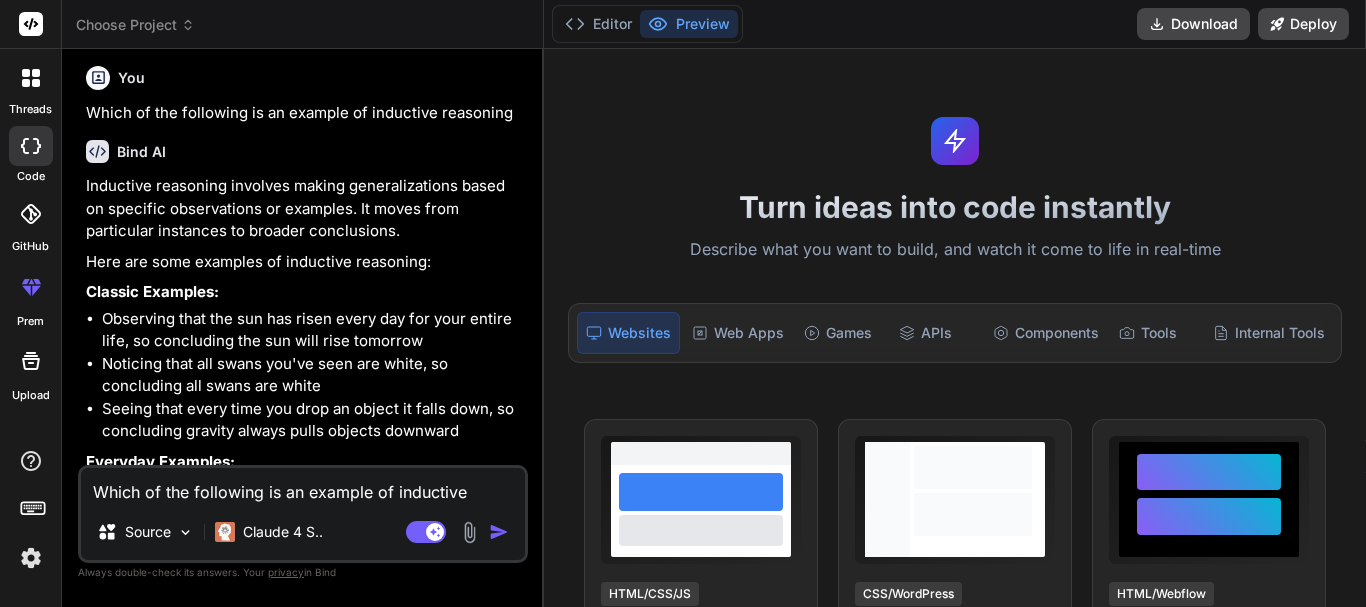 scroll, scrollTop: 519, scrollLeft: 0, axis: vertical 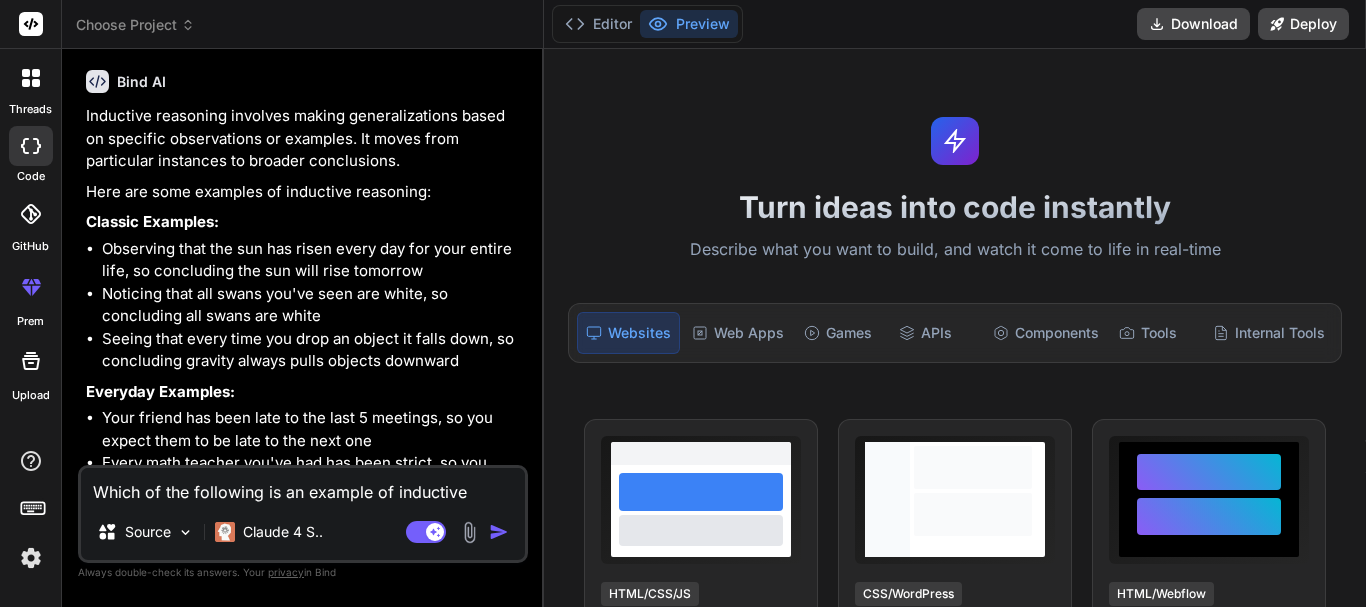 type on "x" 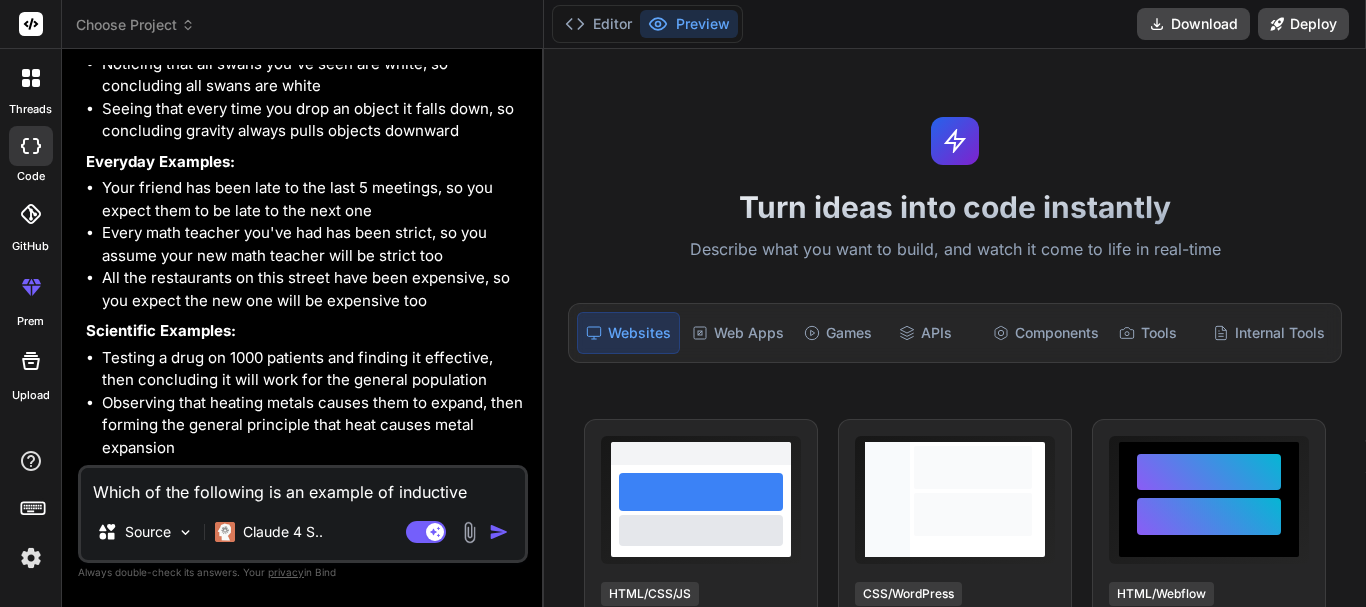 scroll, scrollTop: 891, scrollLeft: 0, axis: vertical 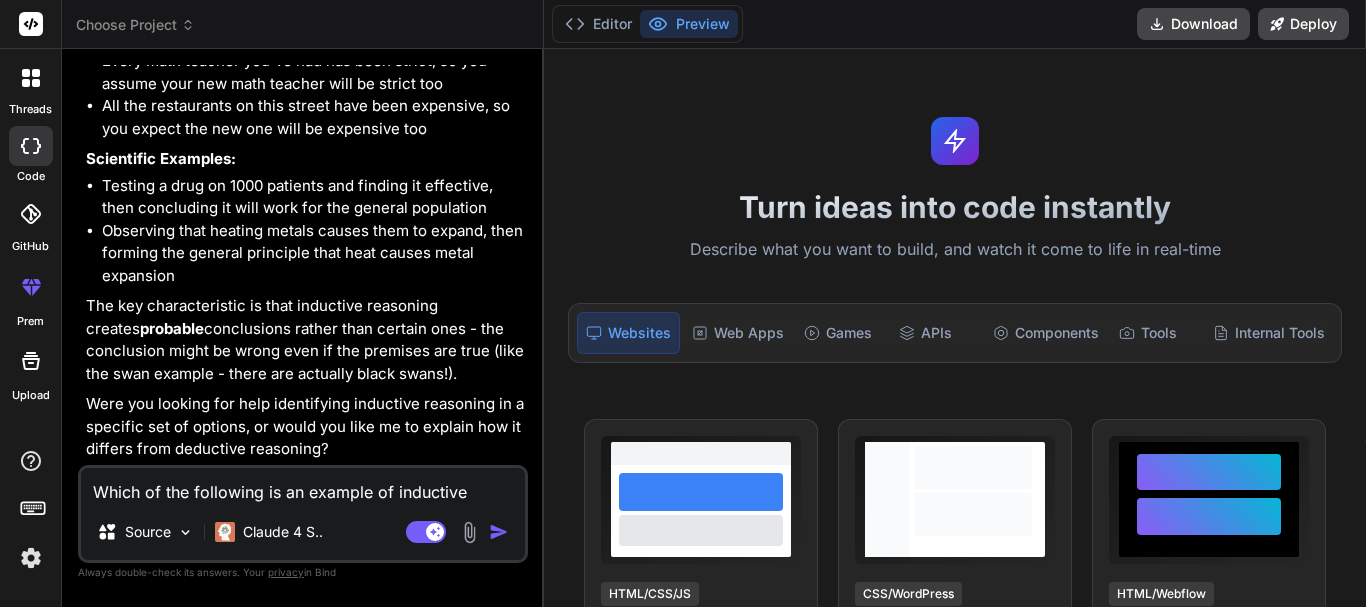 click on "Which of the following is an example of inductive reasoning" at bounding box center [303, 486] 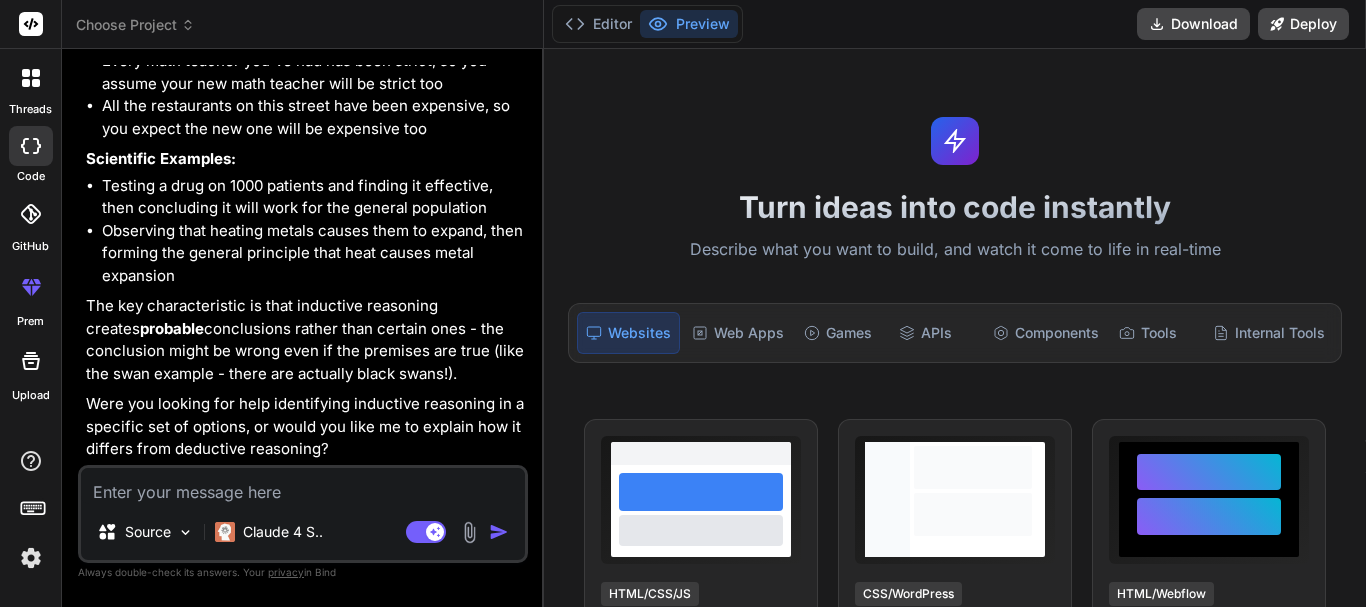 paste on "Differentiate between deductive and inductive reasoning with examples" 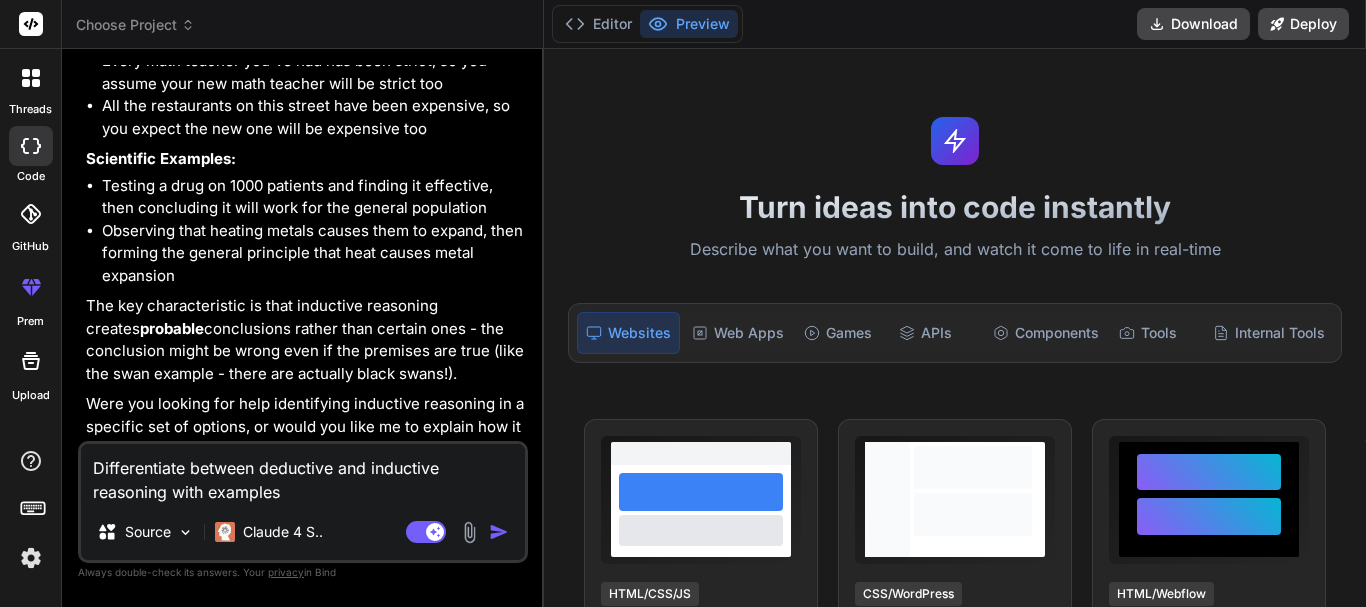 type on "Differentiate between deductive and inductive reasoning with examples" 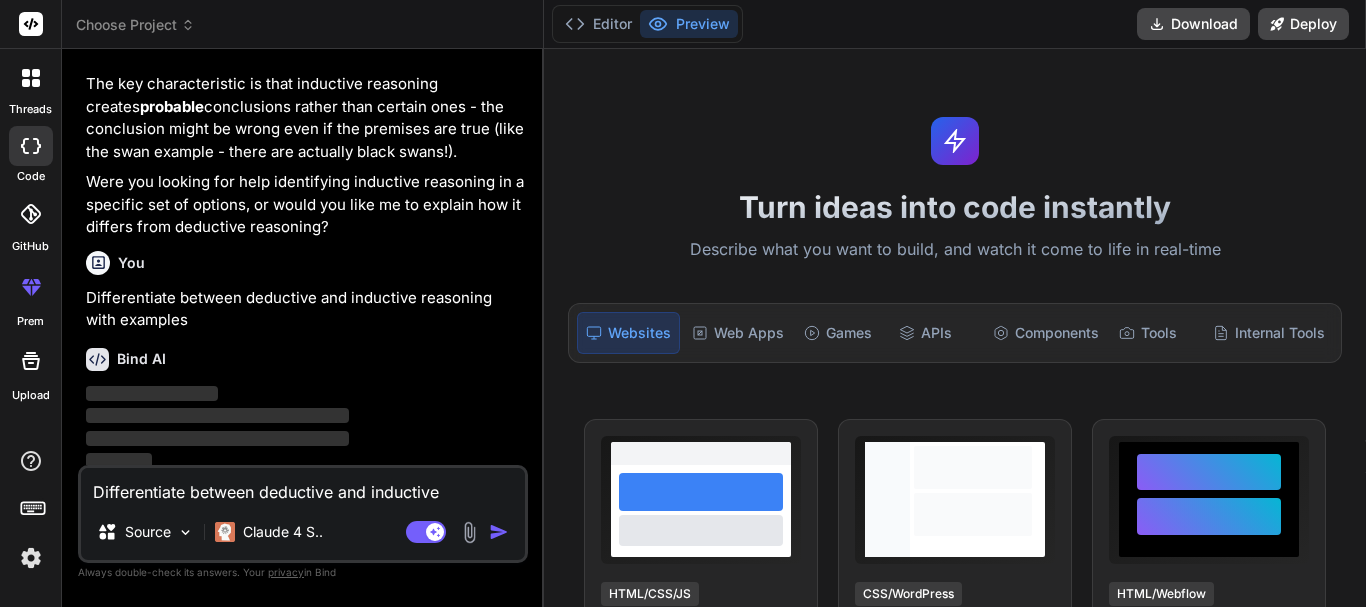 scroll, scrollTop: 1121, scrollLeft: 0, axis: vertical 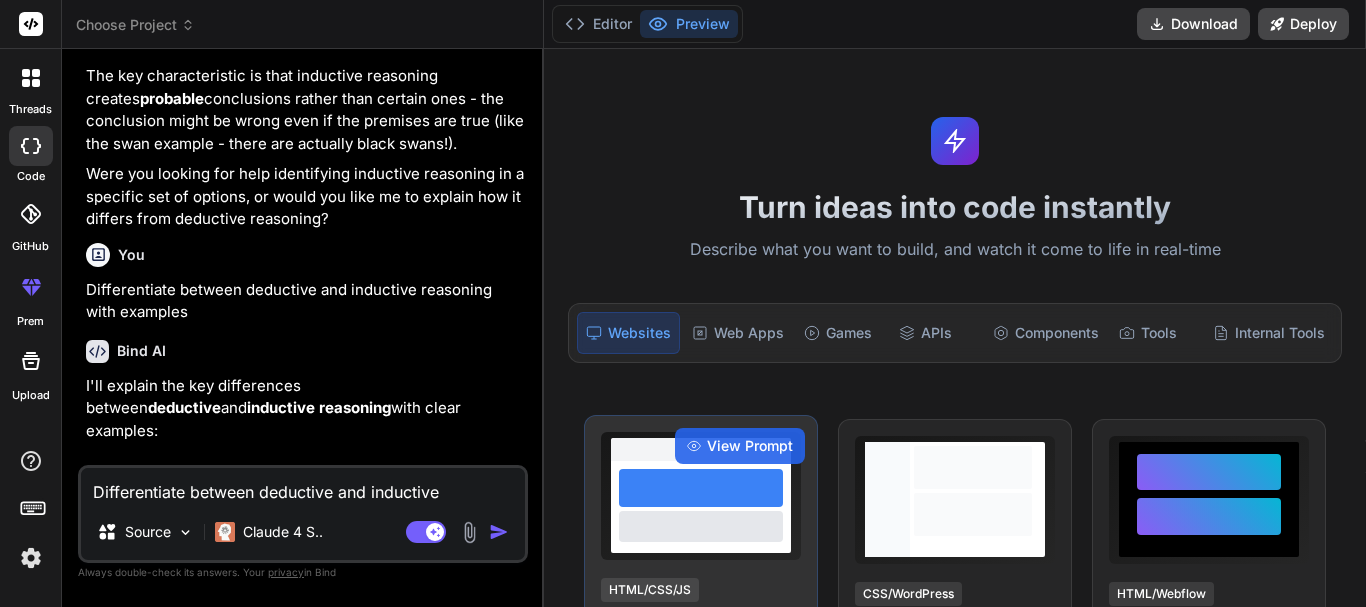 type on "x" 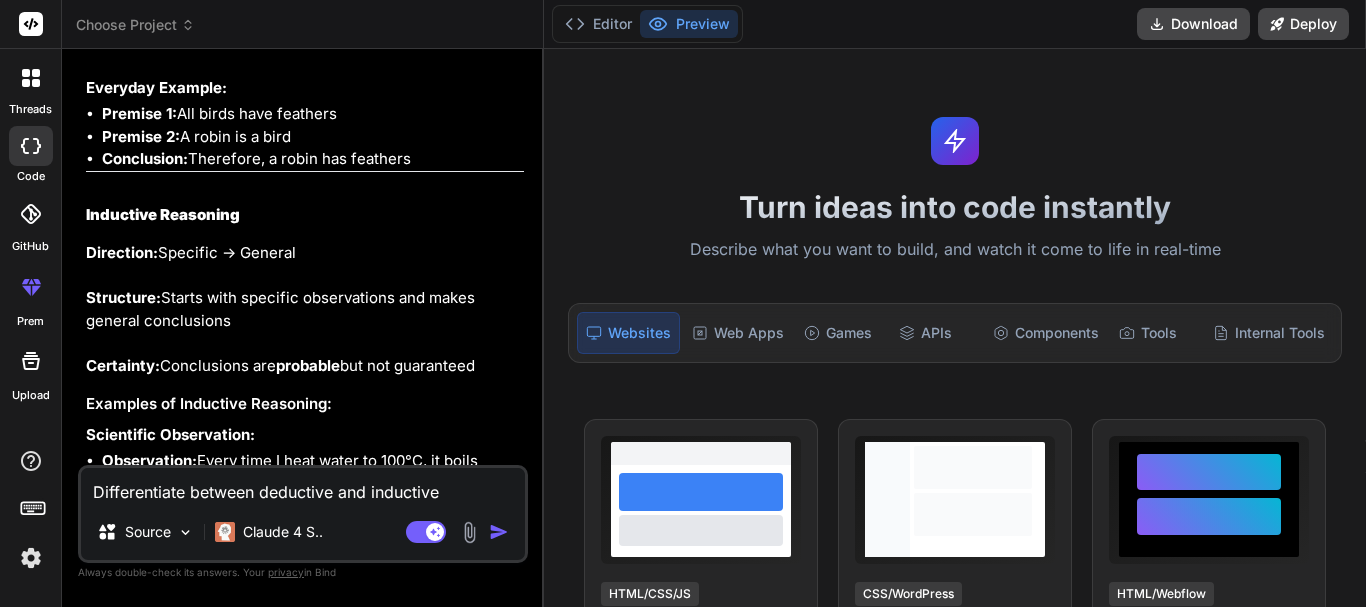 scroll, scrollTop: 2021, scrollLeft: 0, axis: vertical 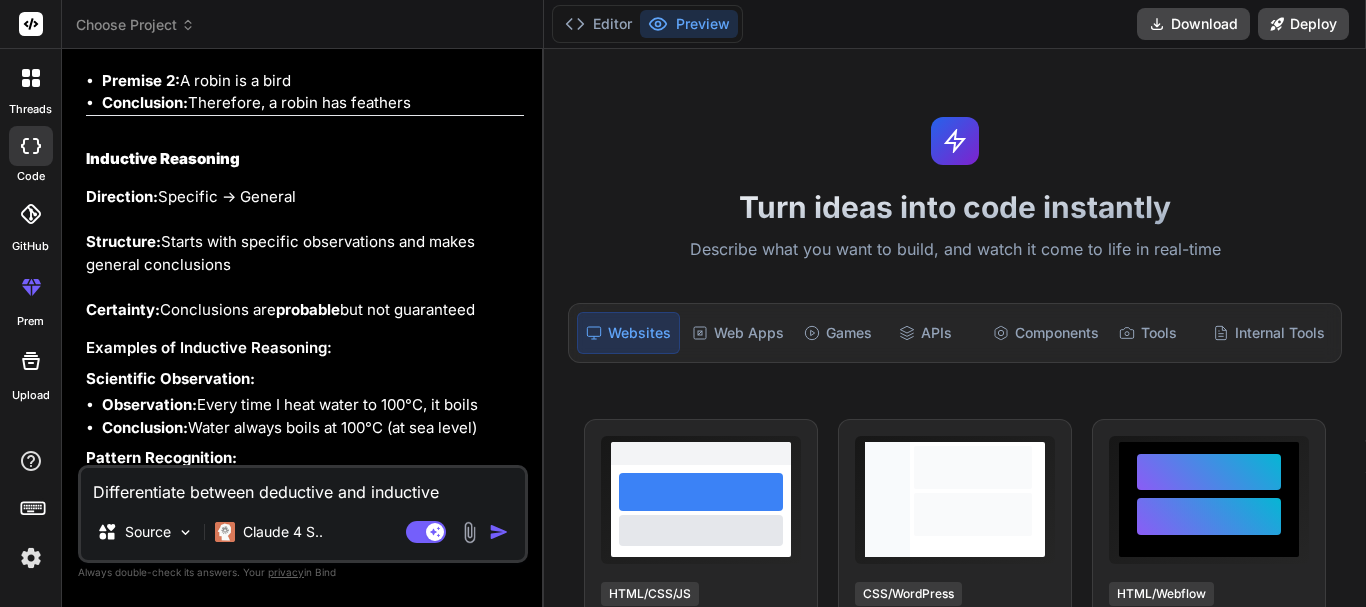 click on "Differentiate between deductive and inductive reasoning with examples" at bounding box center (303, 486) 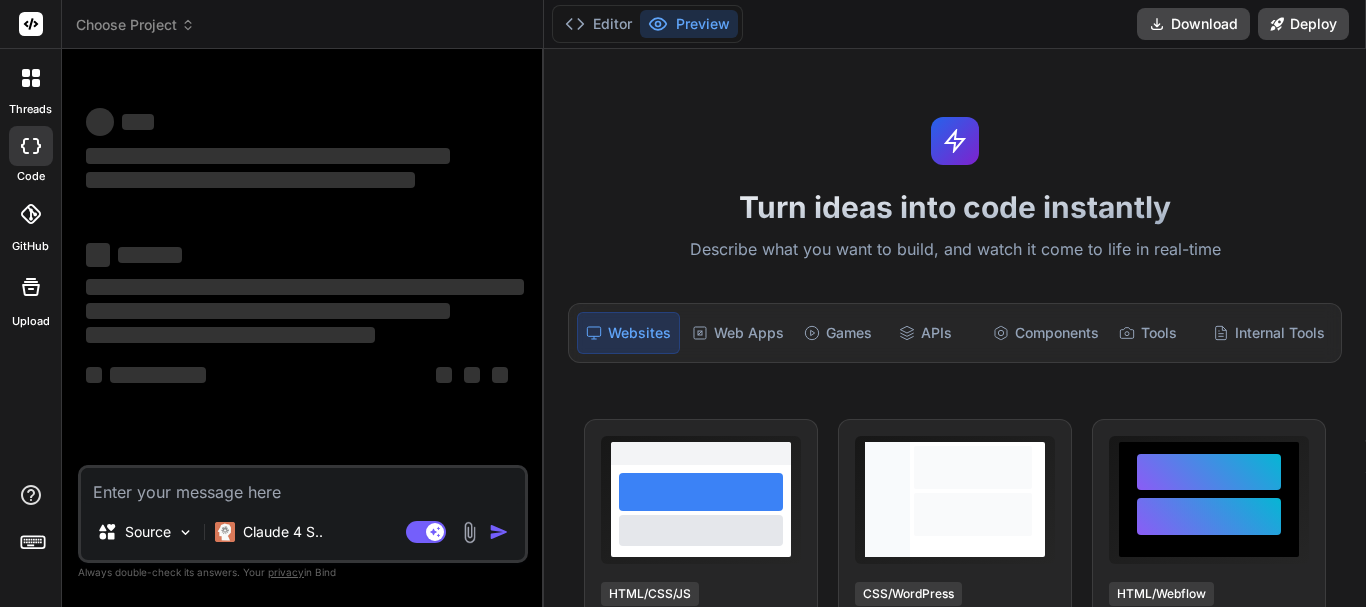 scroll, scrollTop: 0, scrollLeft: 0, axis: both 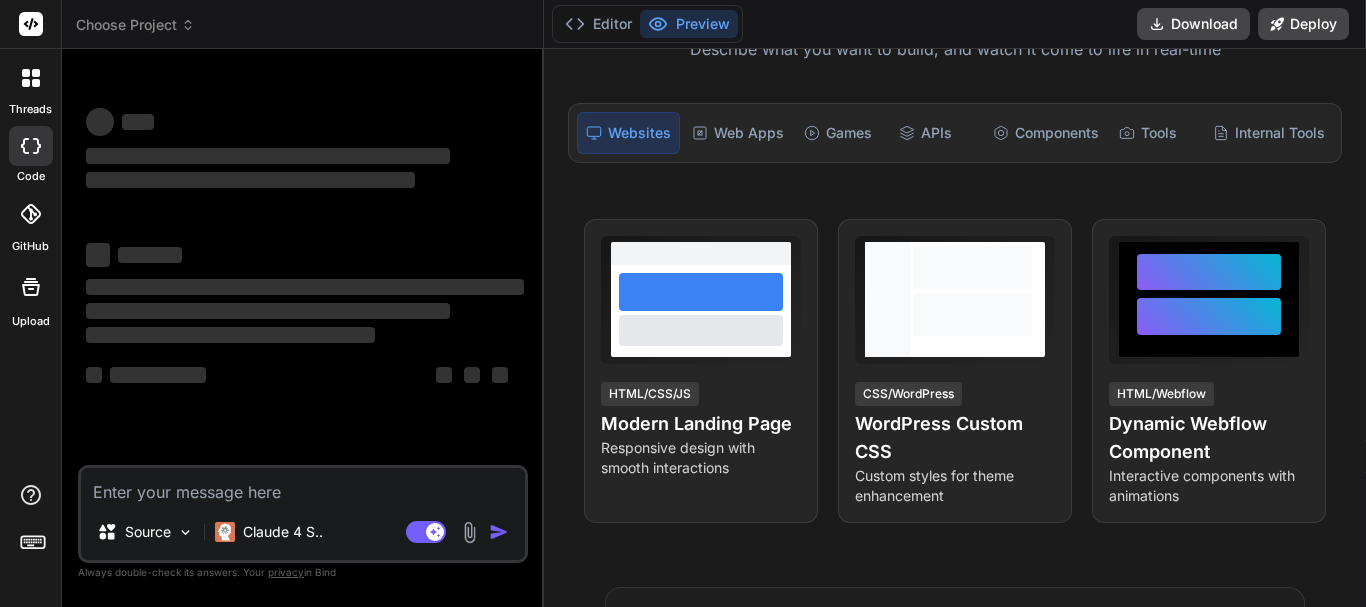 type on "x" 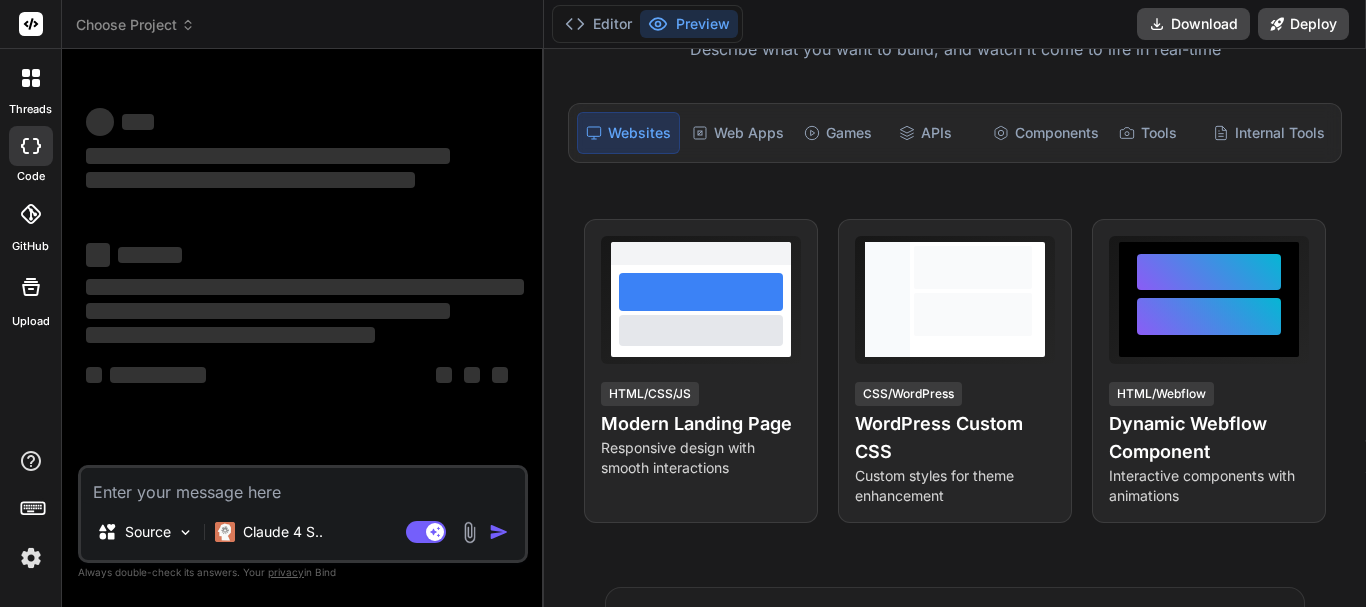 click at bounding box center (303, 486) 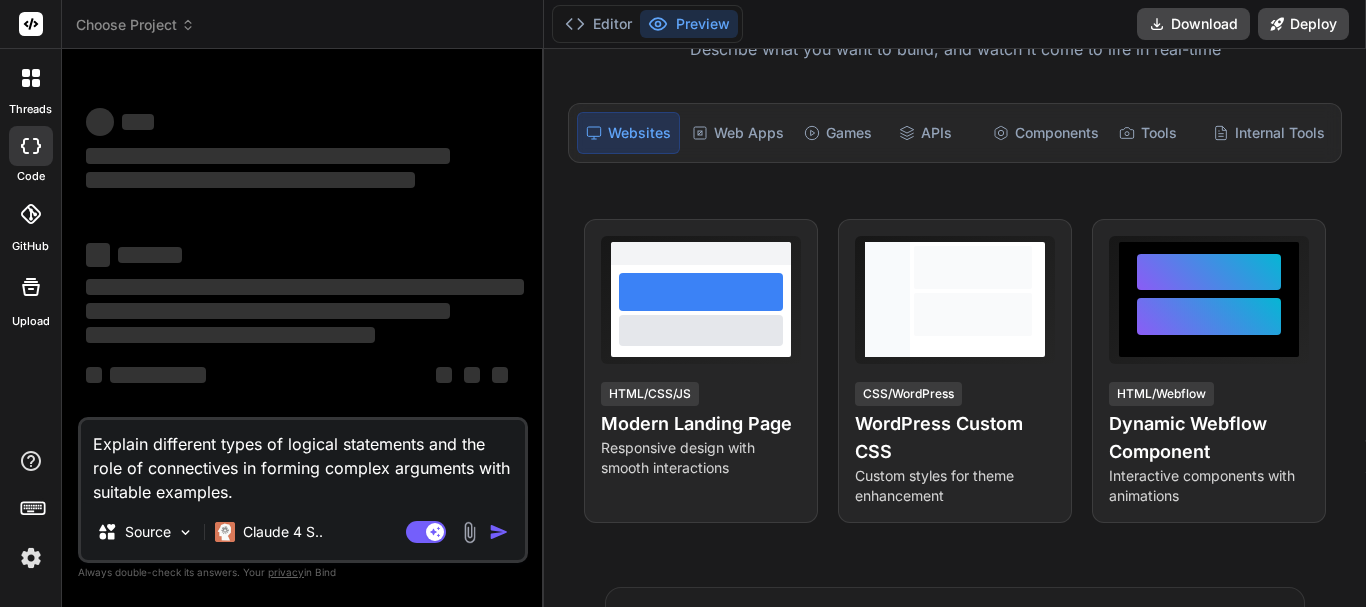 type on "x" 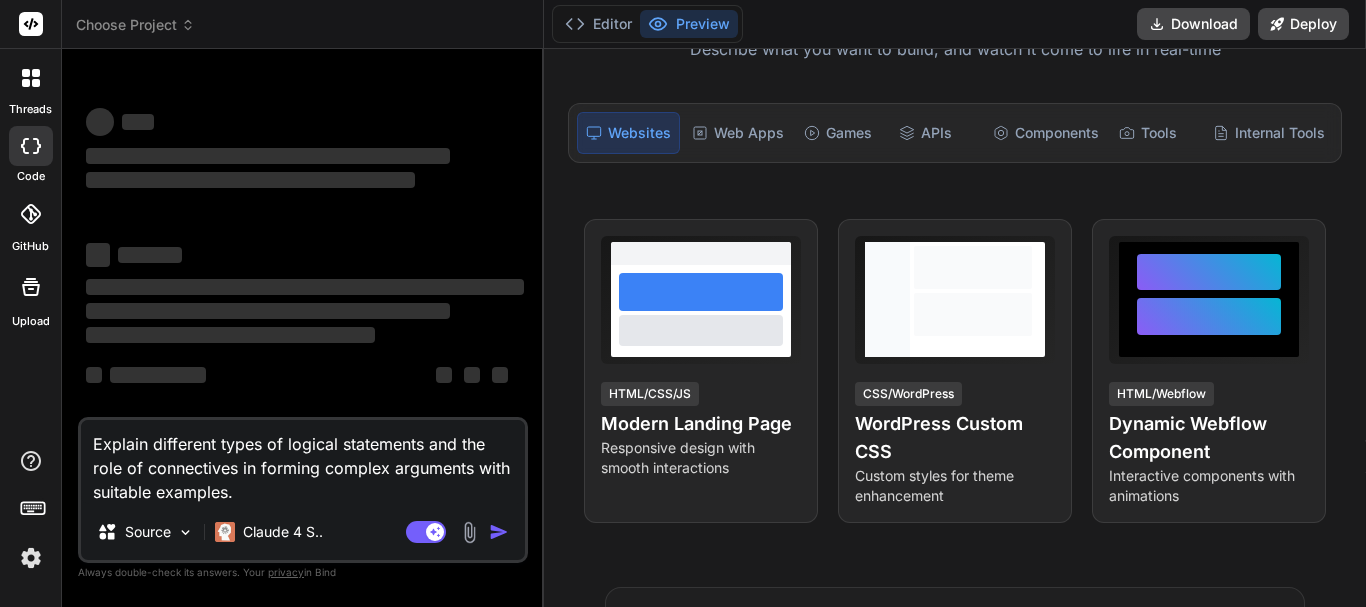 type on "Explain different types of logical statements and the role of connectives in forming complex arguments with suitable examples." 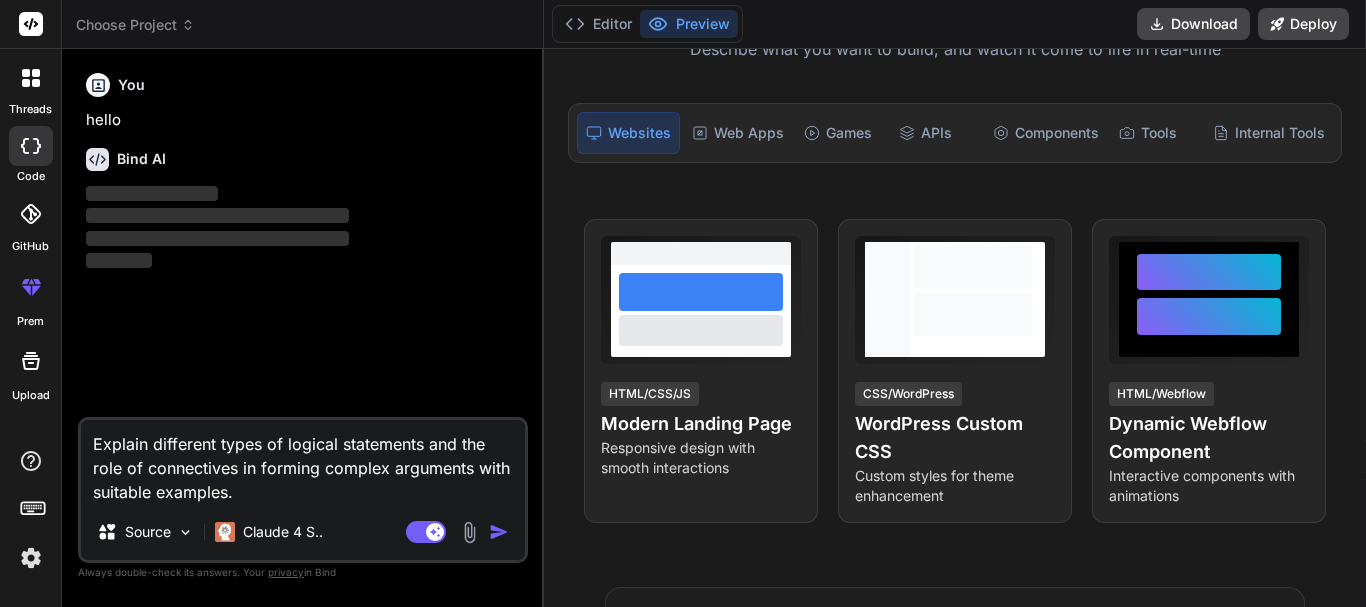 click at bounding box center [499, 532] 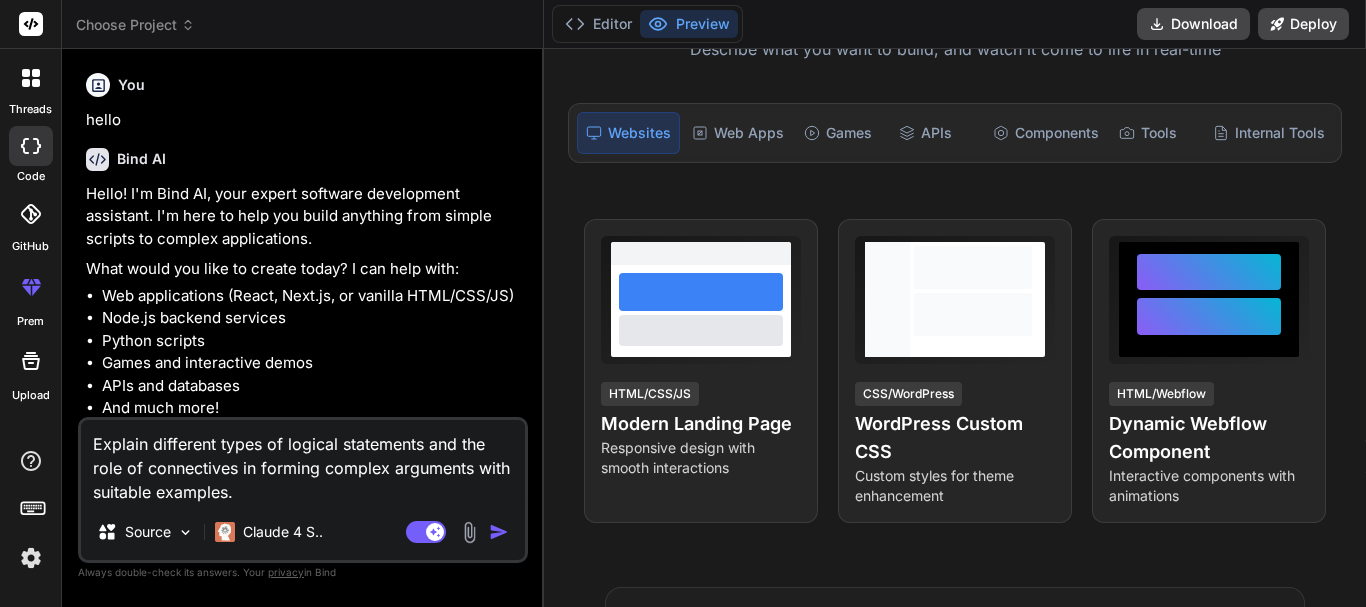 click at bounding box center (499, 532) 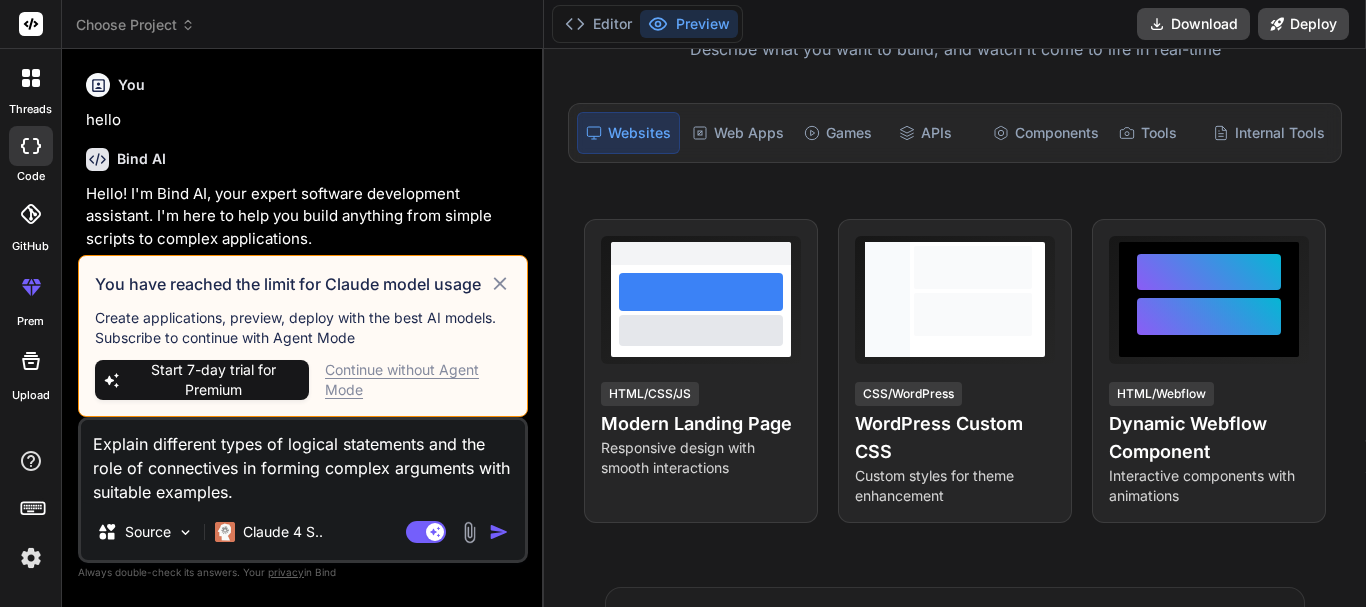 click 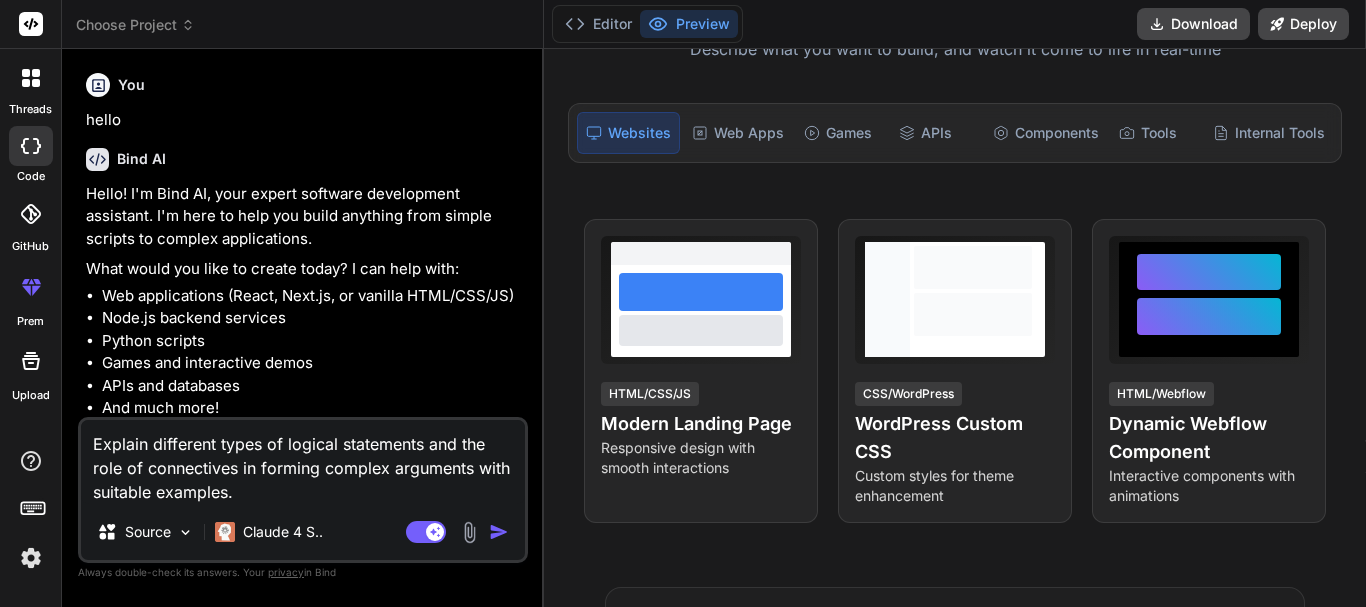 click at bounding box center (499, 532) 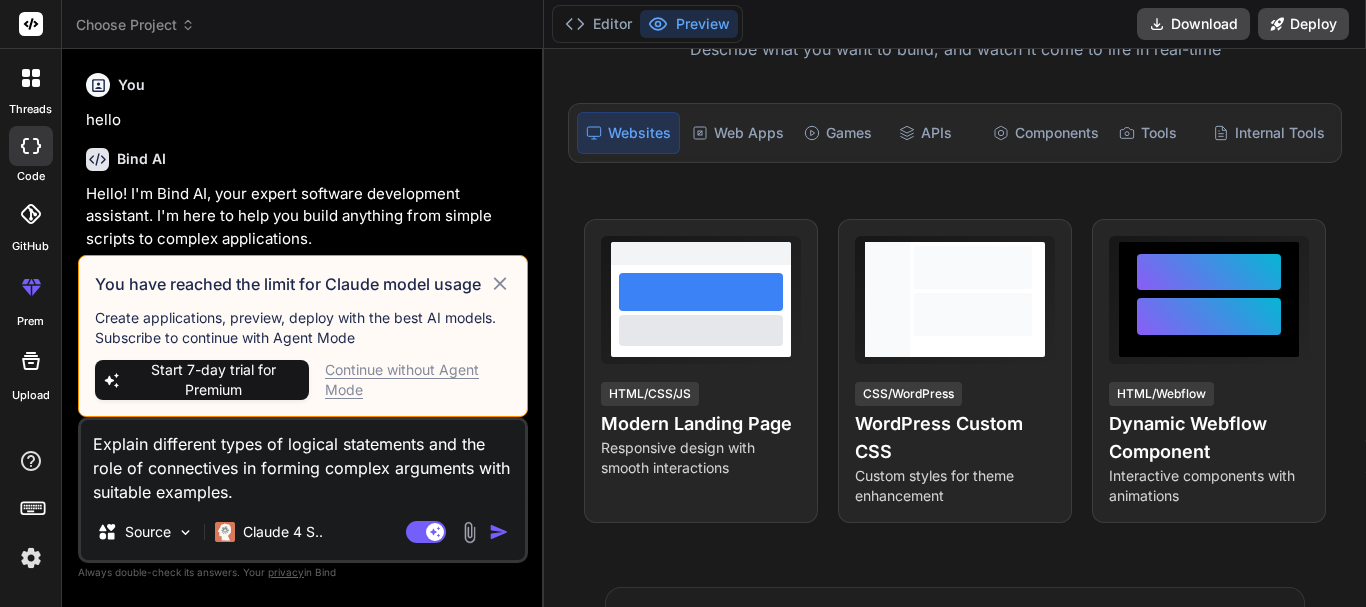 click on "Continue without Agent Mode" at bounding box center [418, 380] 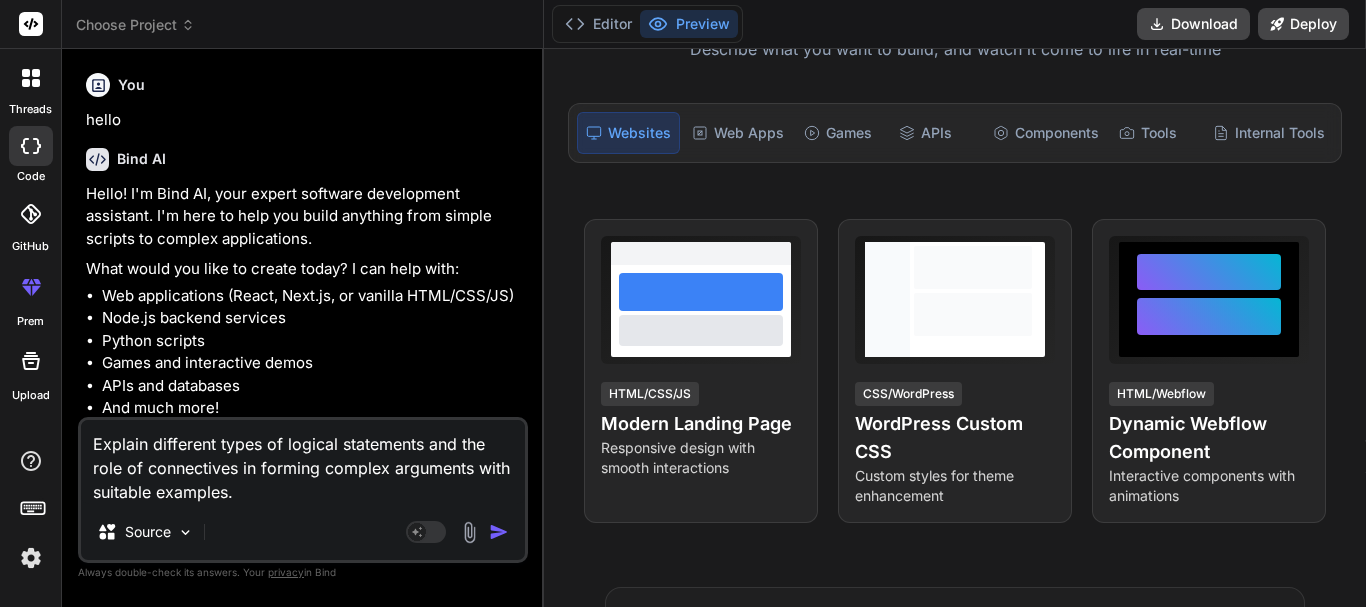 click at bounding box center [499, 532] 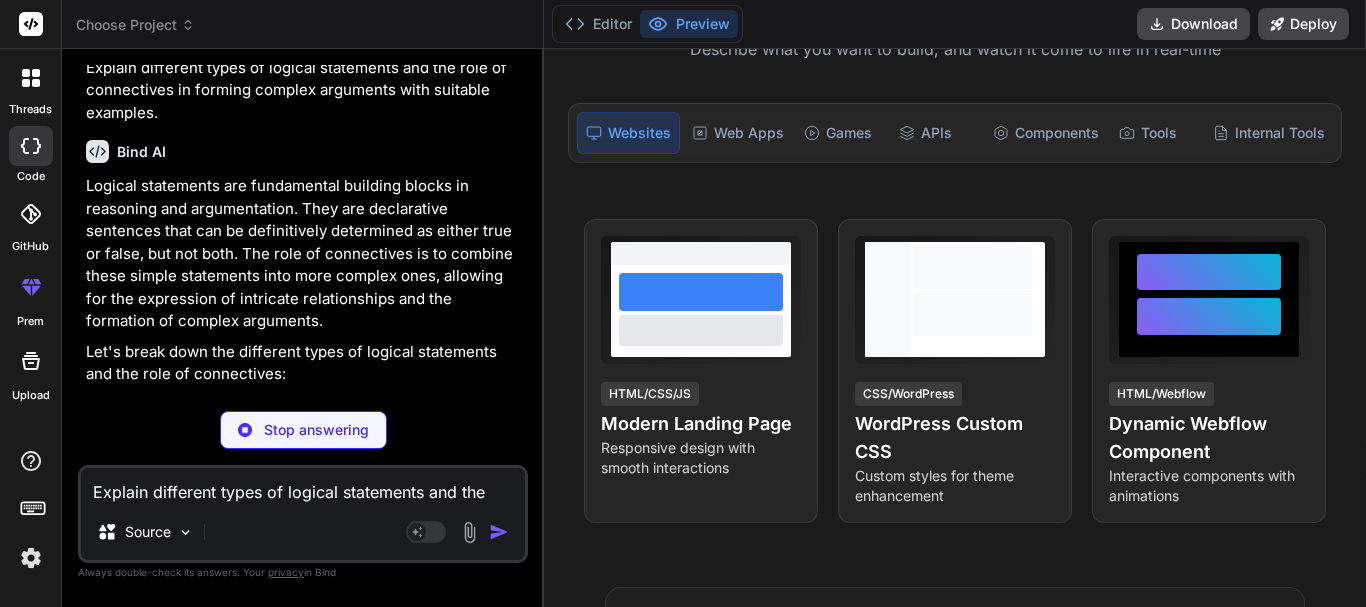 scroll, scrollTop: 564, scrollLeft: 0, axis: vertical 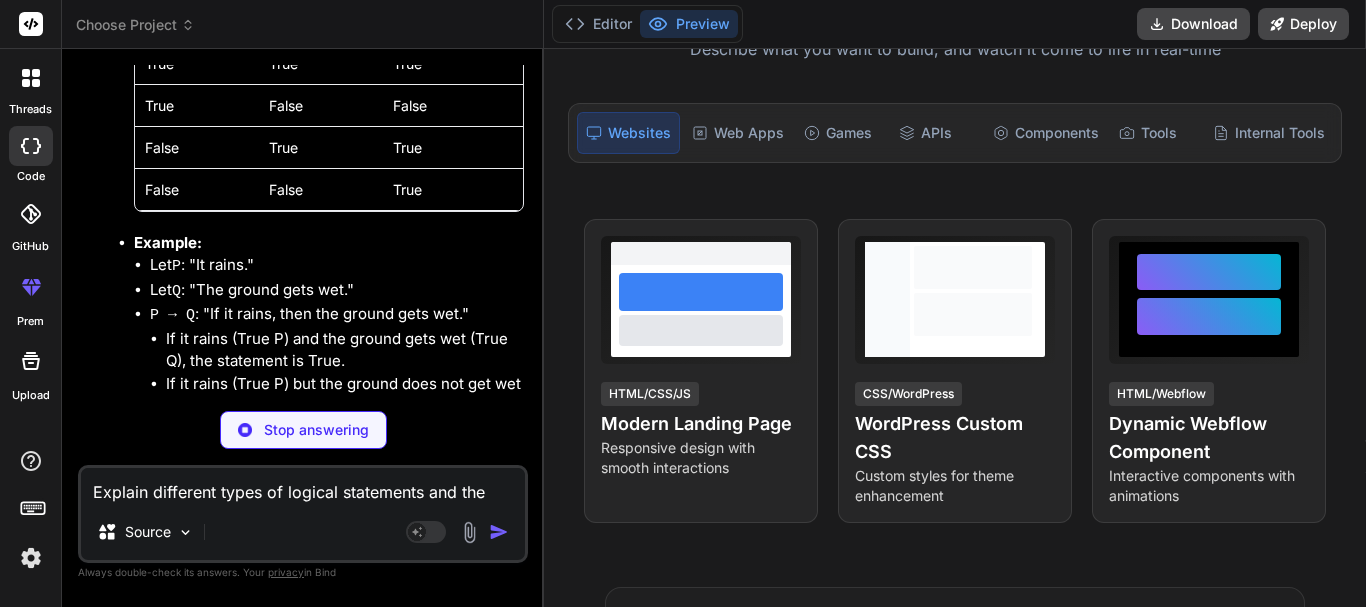 type on "x" 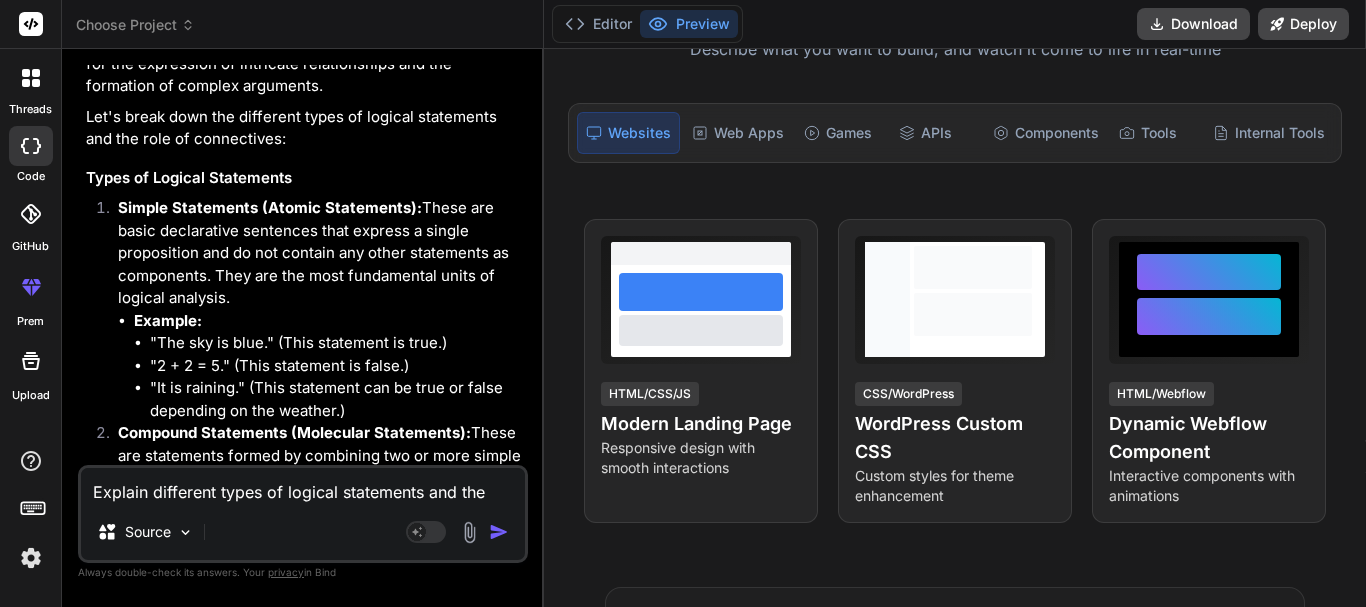 scroll, scrollTop: 700, scrollLeft: 0, axis: vertical 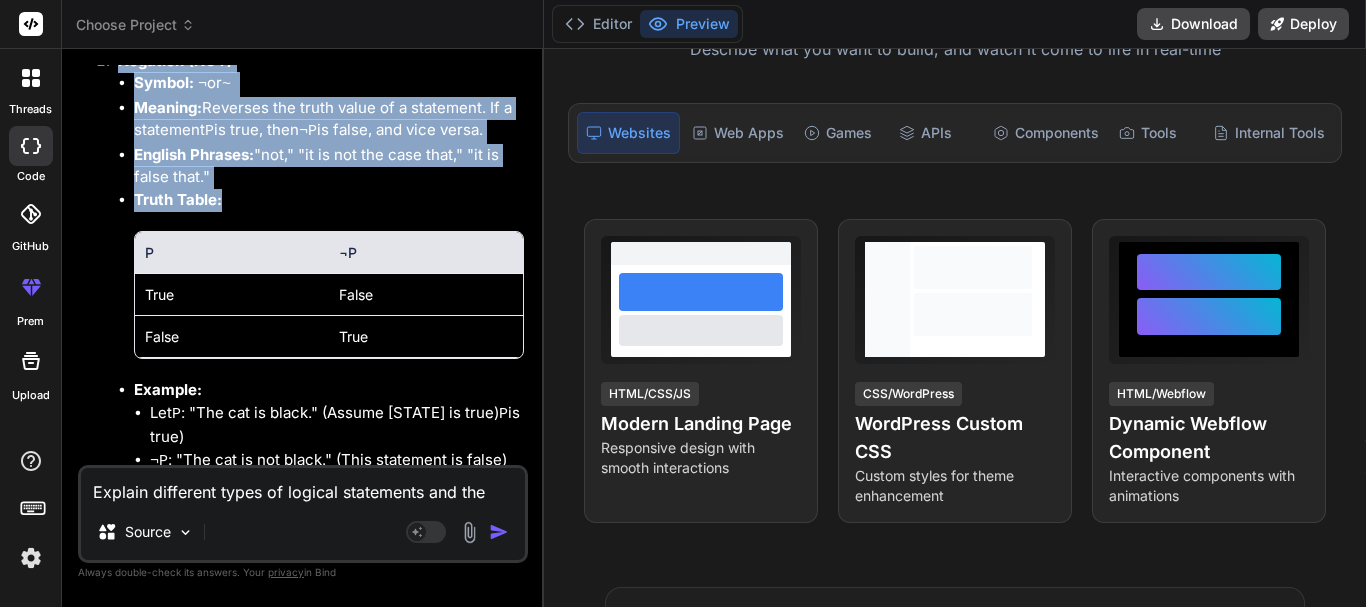 drag, startPoint x: 87, startPoint y: 172, endPoint x: 227, endPoint y: 210, distance: 145.0655 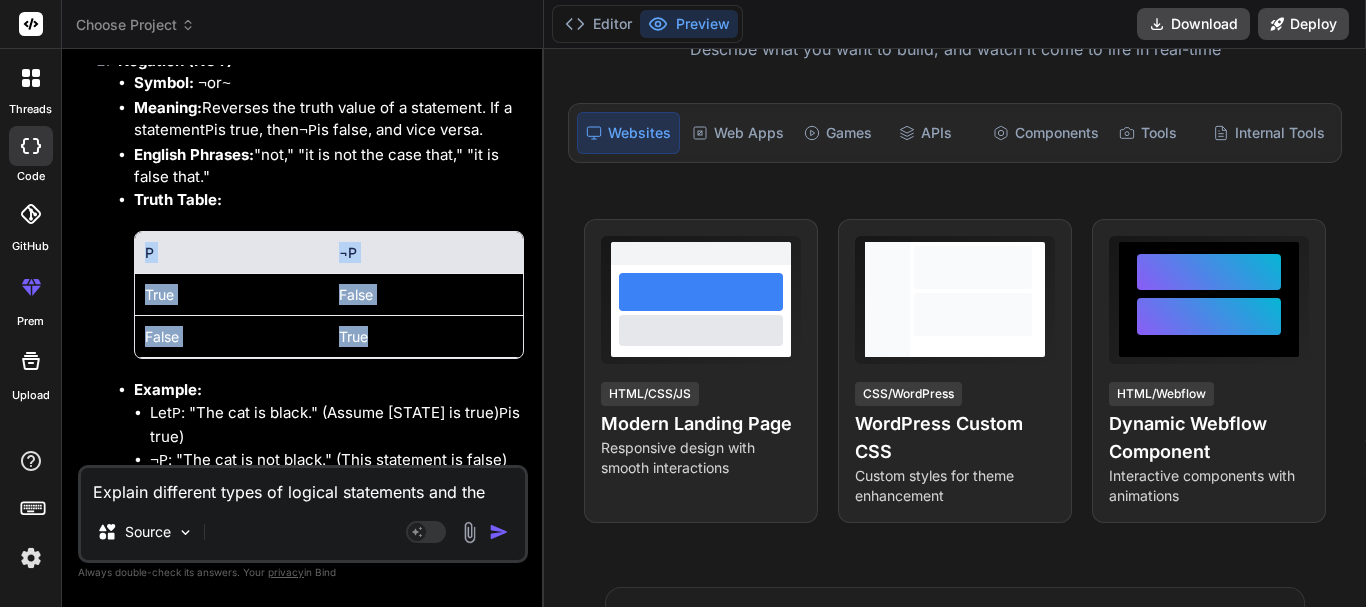 drag, startPoint x: 115, startPoint y: 263, endPoint x: 401, endPoint y: 370, distance: 305.36044 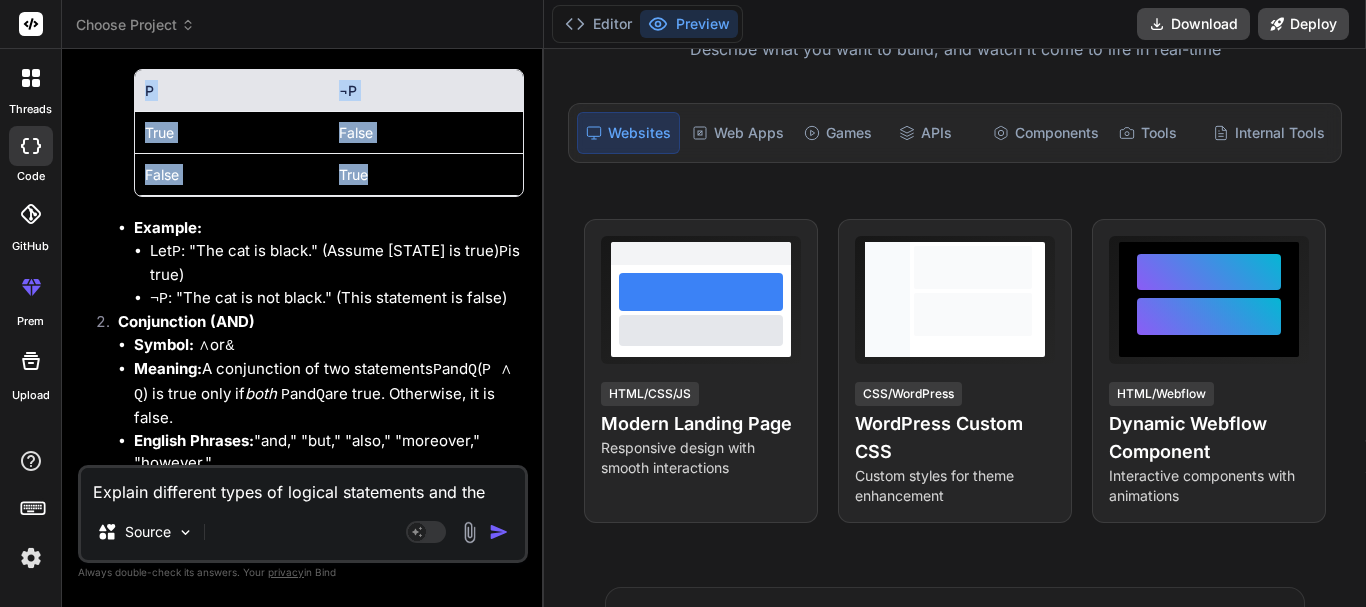 scroll, scrollTop: 1600, scrollLeft: 0, axis: vertical 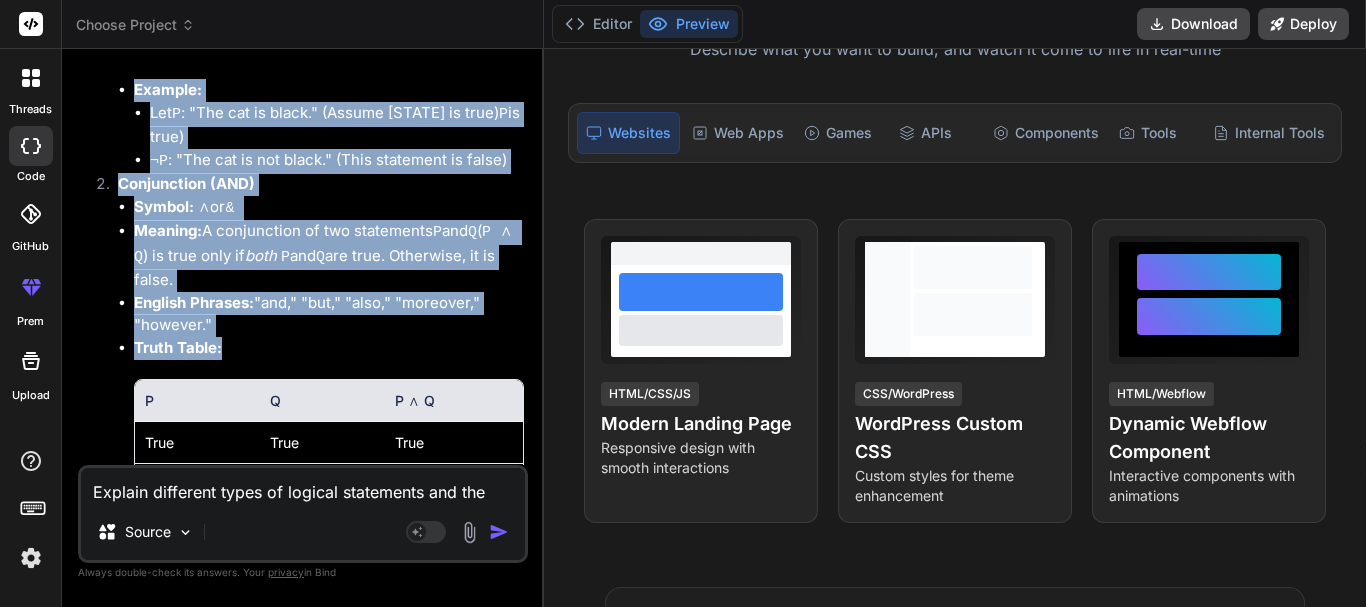 drag, startPoint x: 133, startPoint y: 207, endPoint x: 227, endPoint y: 322, distance: 148.52946 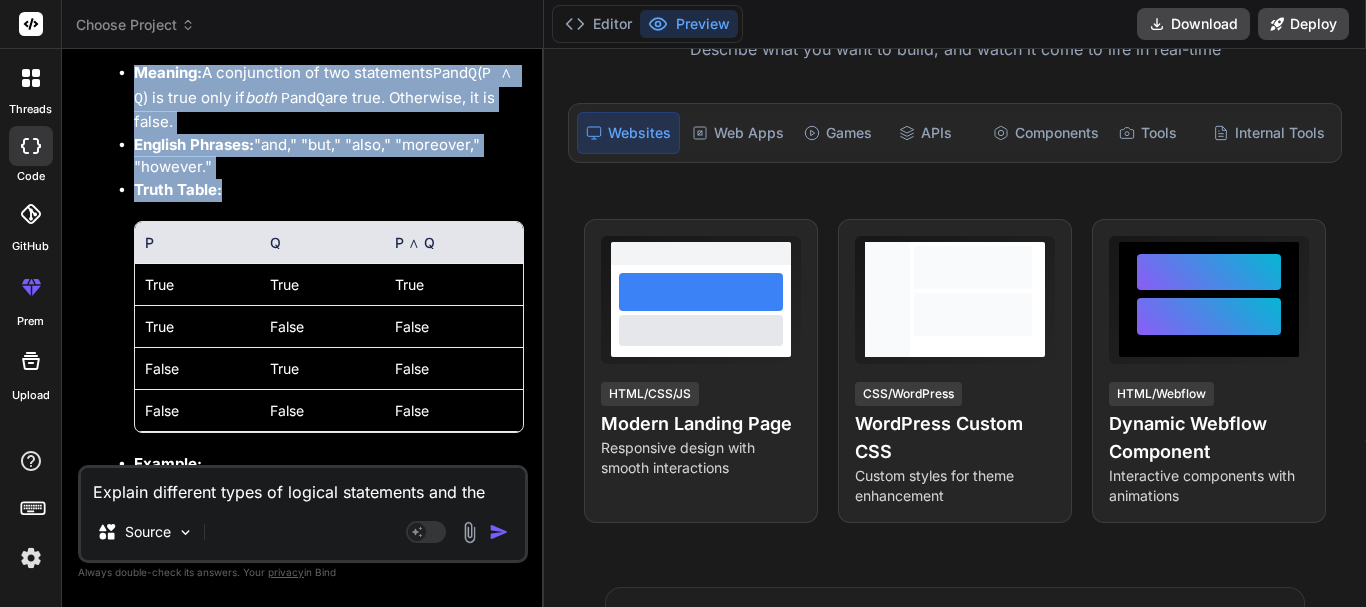 scroll, scrollTop: 1900, scrollLeft: 0, axis: vertical 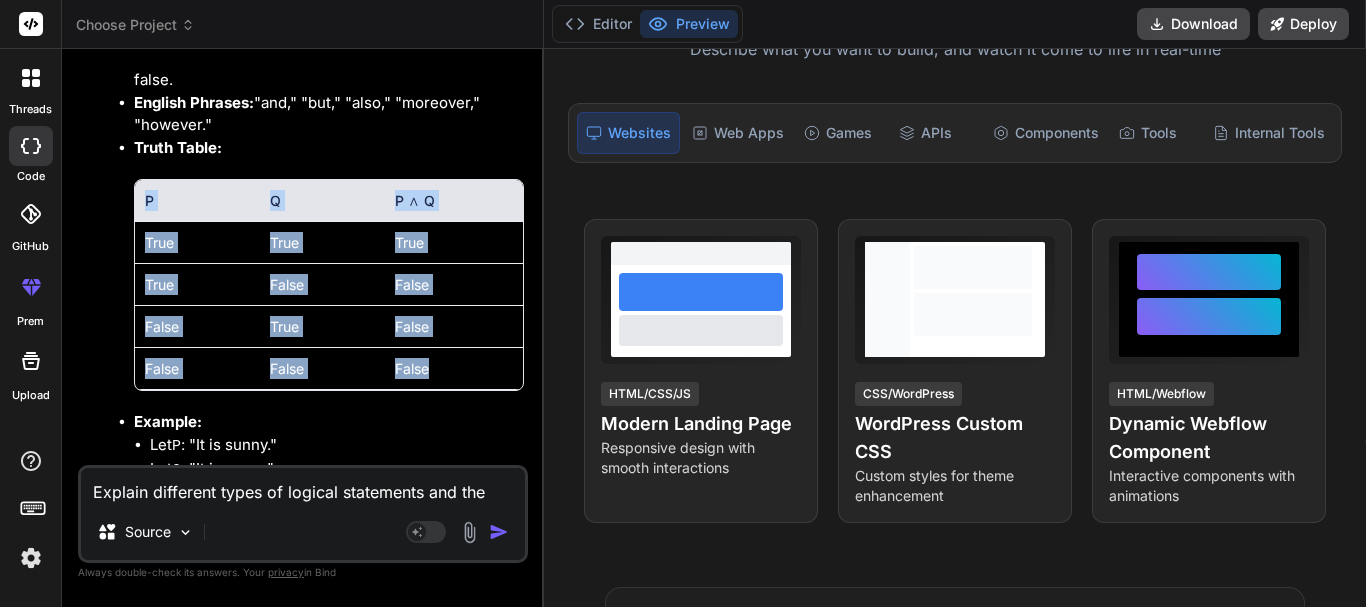 drag, startPoint x: 122, startPoint y: 171, endPoint x: 456, endPoint y: 363, distance: 385.25317 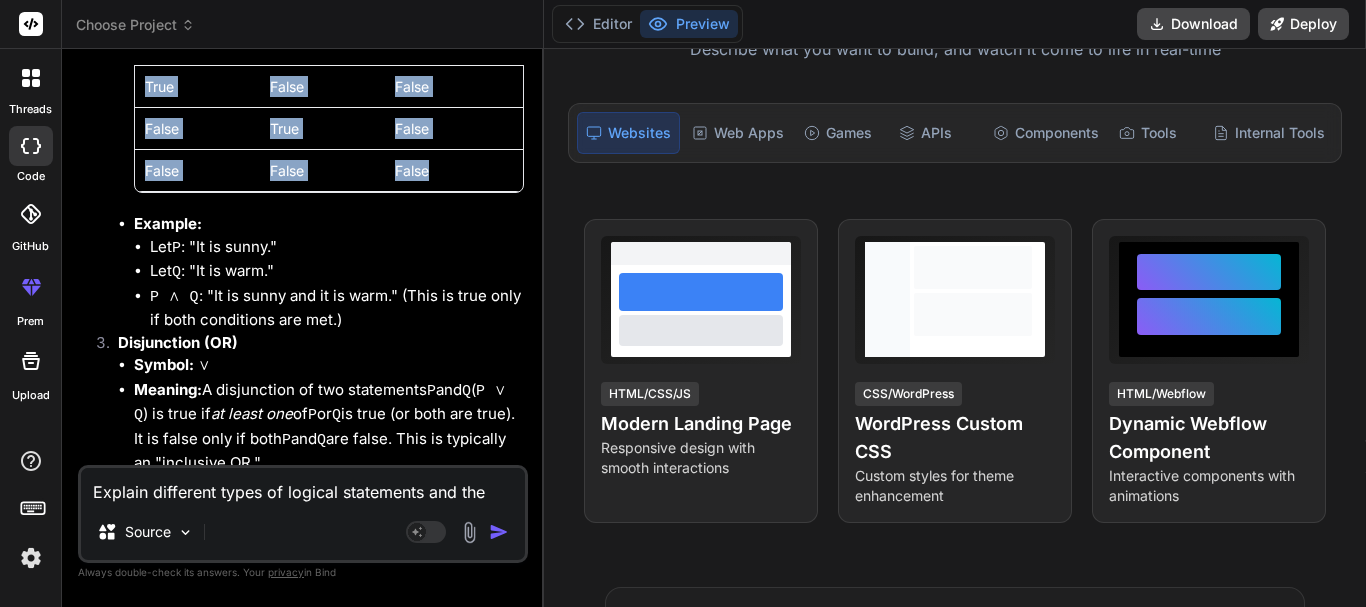 scroll, scrollTop: 2100, scrollLeft: 0, axis: vertical 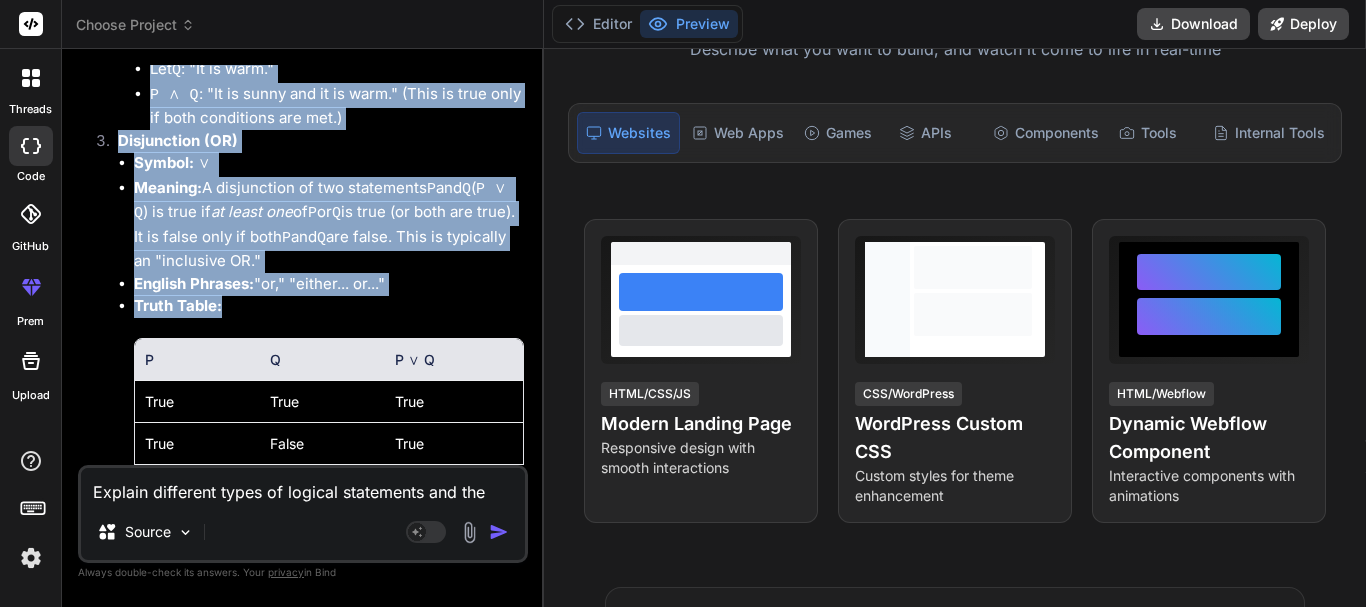 drag, startPoint x: 136, startPoint y: 209, endPoint x: 230, endPoint y: 281, distance: 118.40608 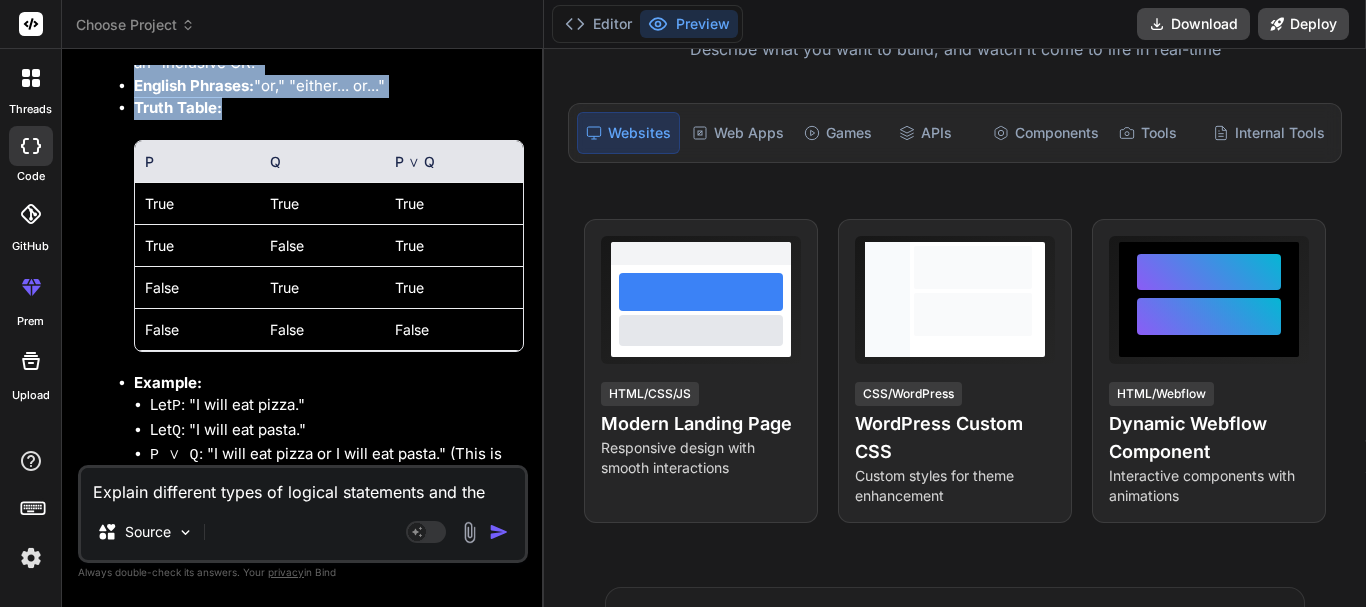 scroll, scrollTop: 2500, scrollLeft: 0, axis: vertical 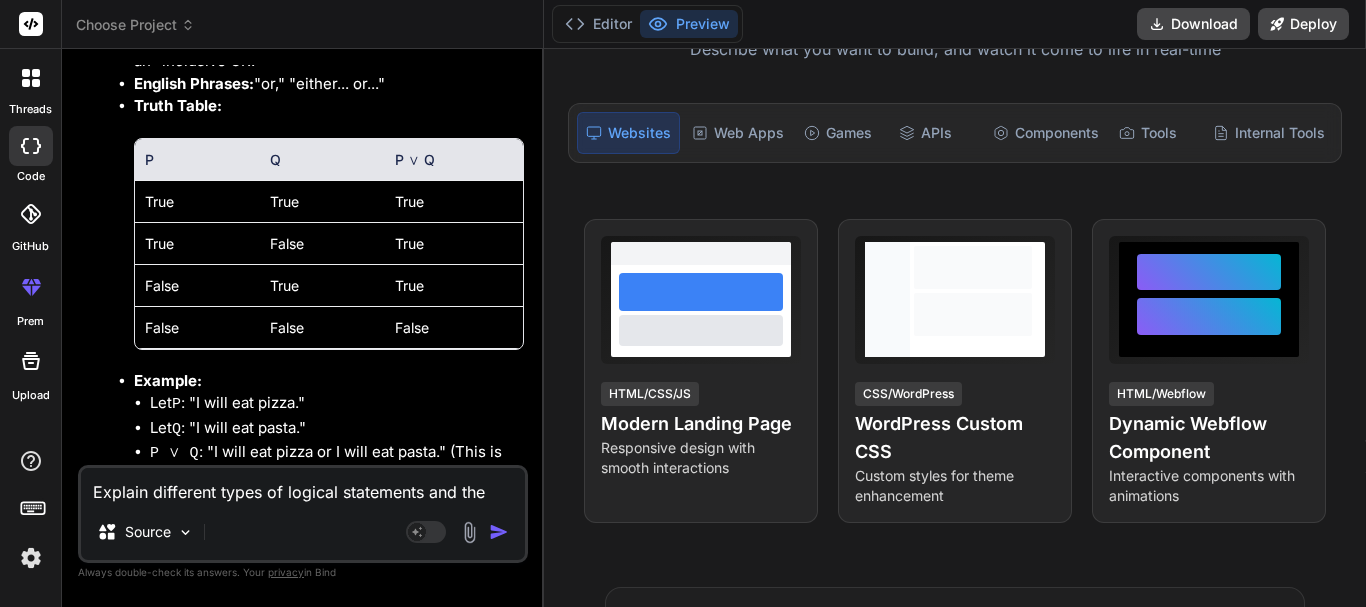 drag, startPoint x: 131, startPoint y: 115, endPoint x: 460, endPoint y: 324, distance: 389.77173 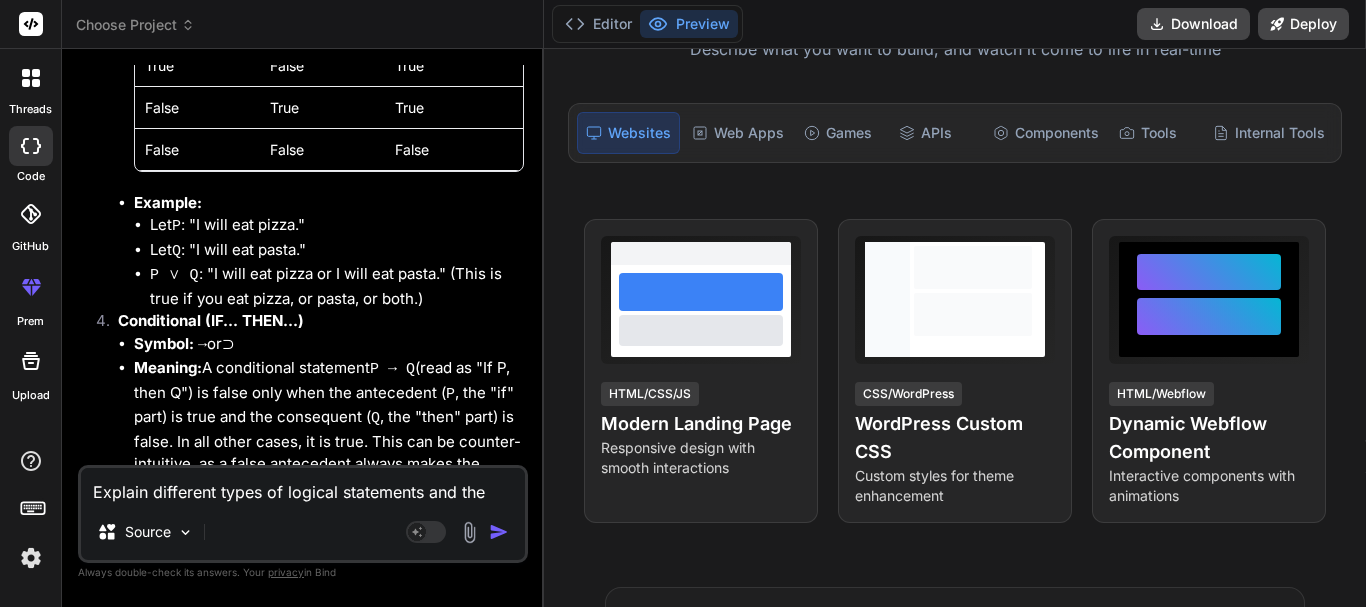 scroll, scrollTop: 2700, scrollLeft: 0, axis: vertical 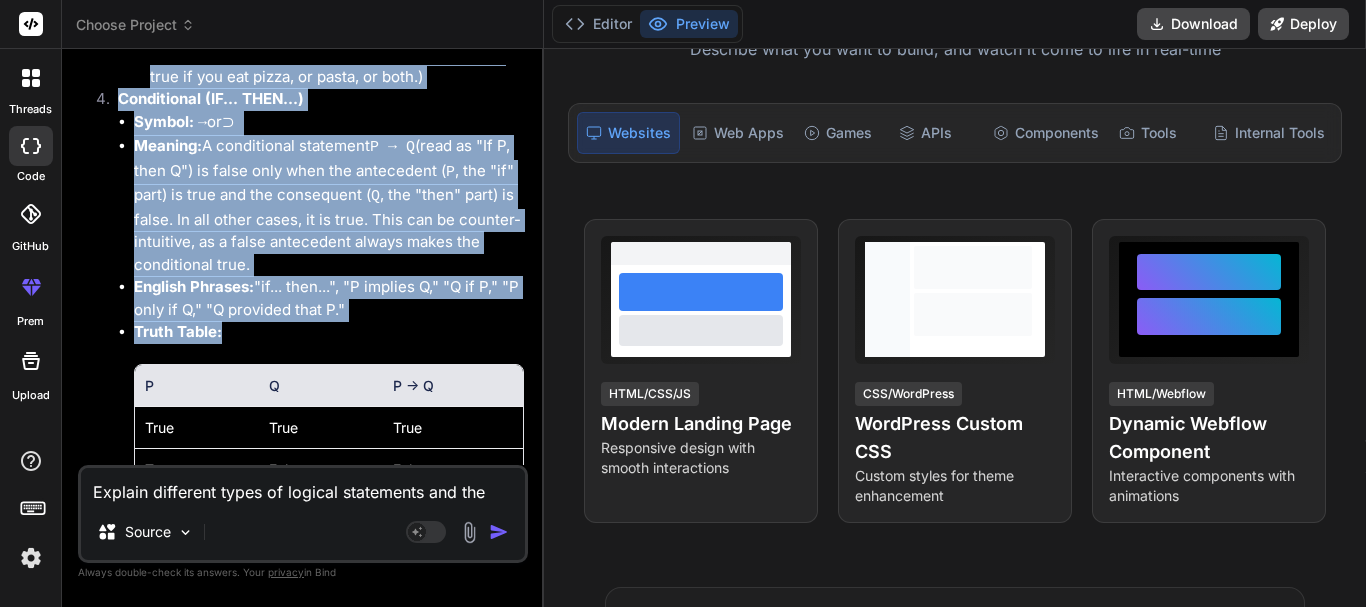 drag, startPoint x: 133, startPoint y: 150, endPoint x: 222, endPoint y: 287, distance: 163.37074 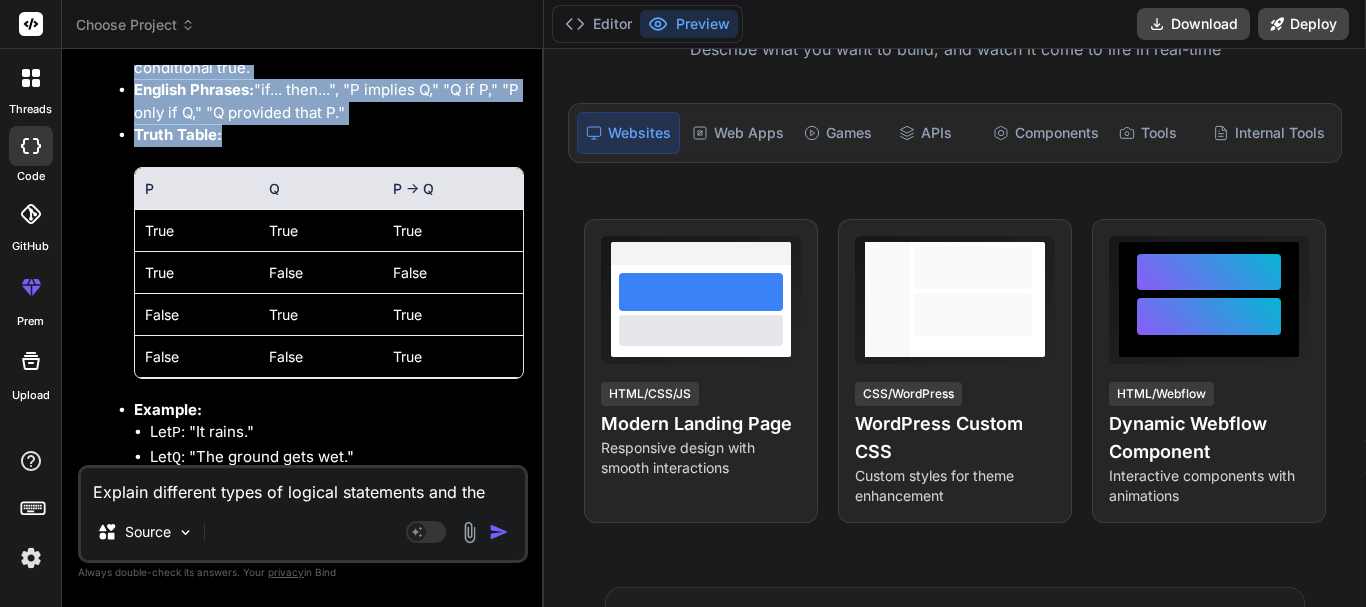 scroll, scrollTop: 3100, scrollLeft: 0, axis: vertical 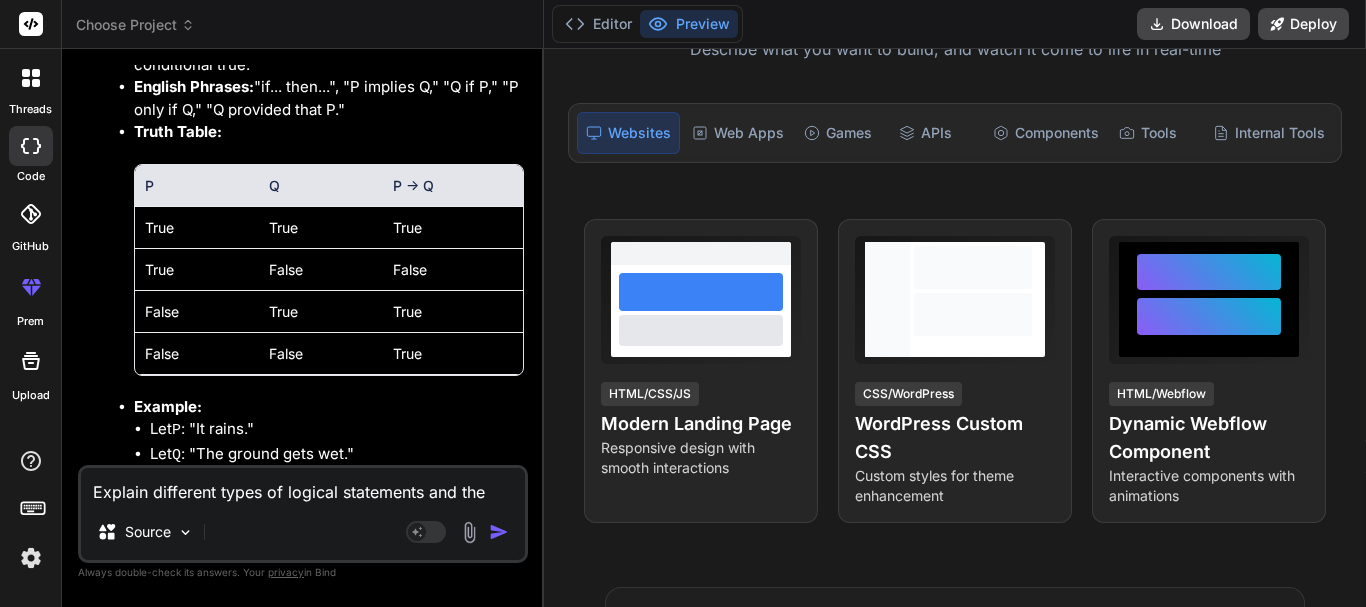 drag, startPoint x: 115, startPoint y: 135, endPoint x: 460, endPoint y: 340, distance: 401.31036 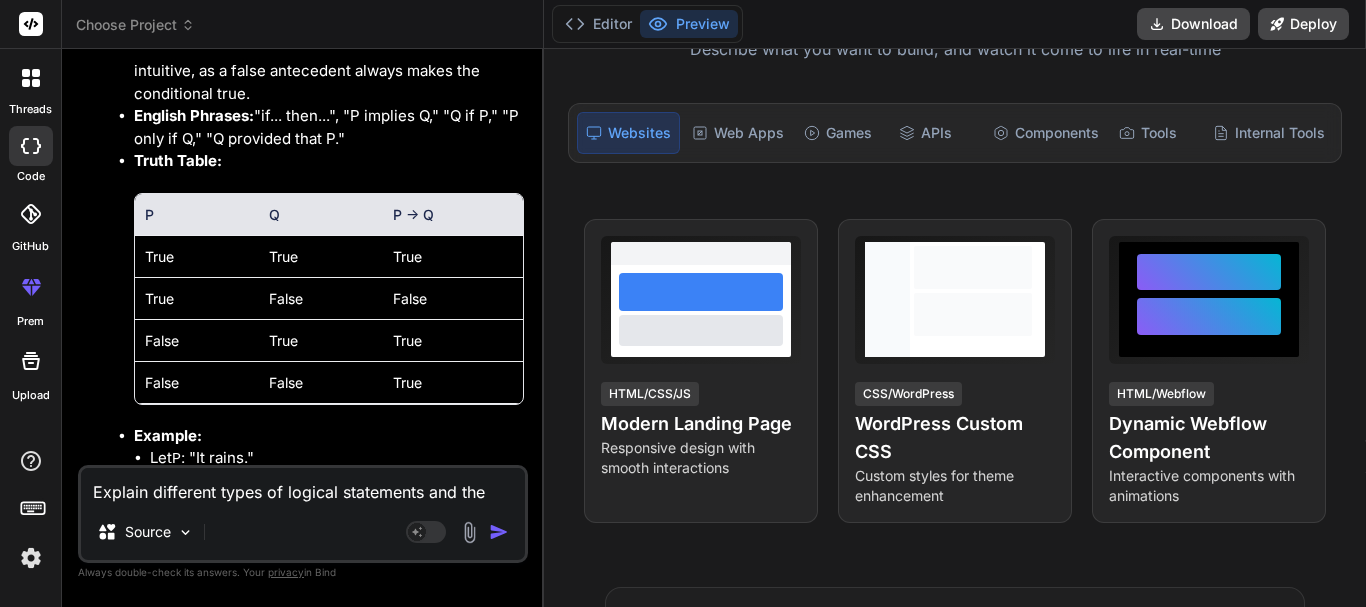 scroll, scrollTop: 3271, scrollLeft: 0, axis: vertical 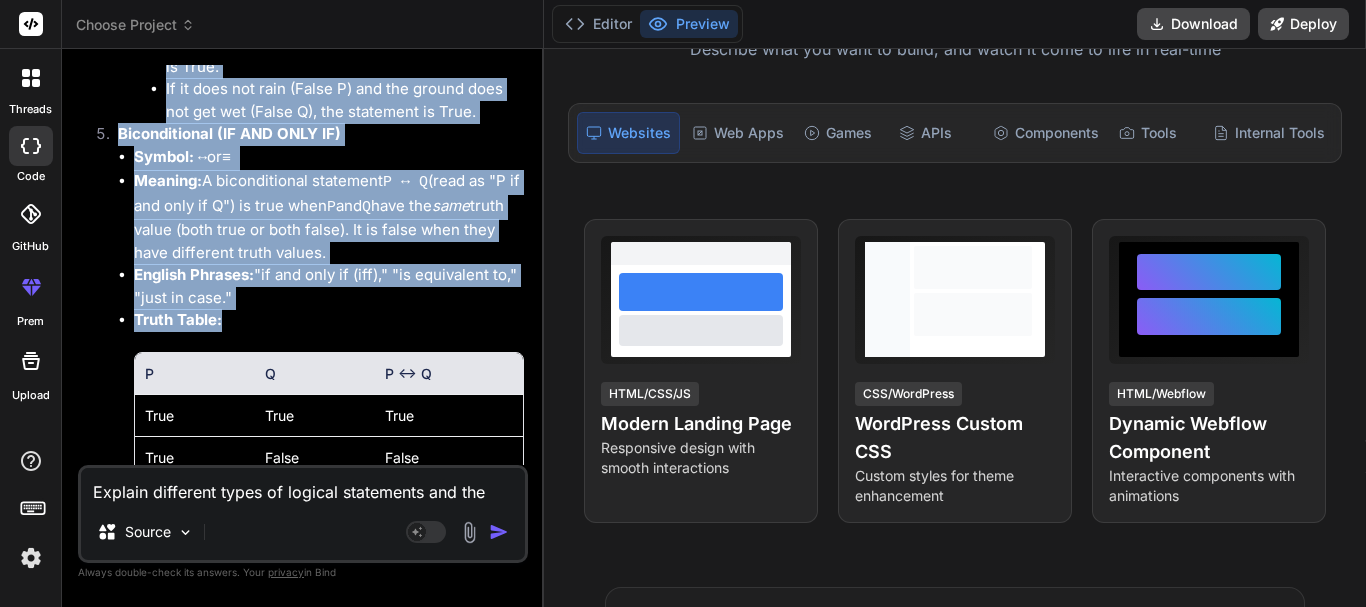 drag, startPoint x: 135, startPoint y: 193, endPoint x: 249, endPoint y: 264, distance: 134.3019 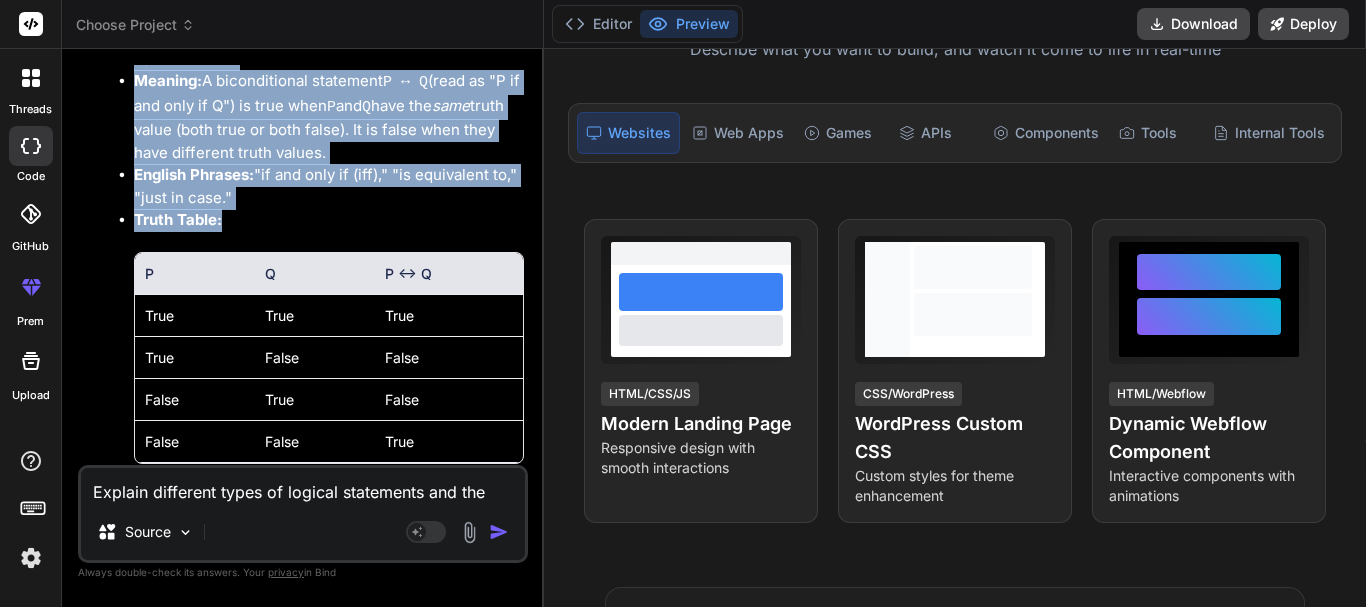scroll, scrollTop: 3871, scrollLeft: 0, axis: vertical 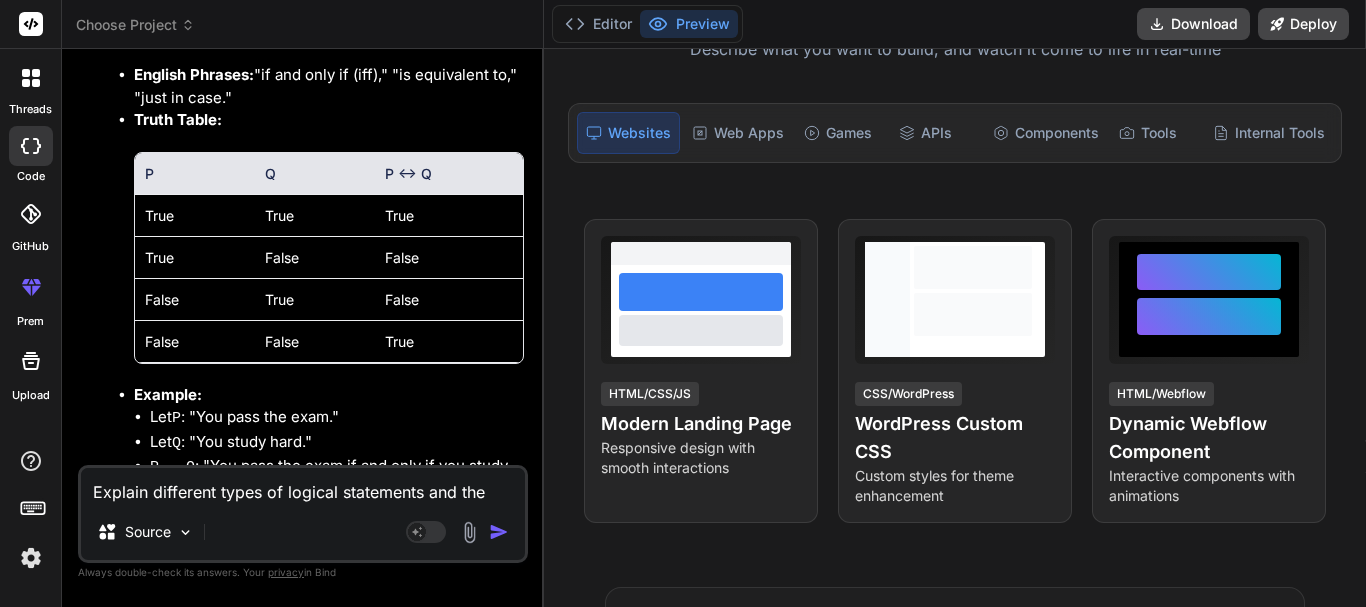 drag, startPoint x: 129, startPoint y: 109, endPoint x: 481, endPoint y: 325, distance: 412.9891 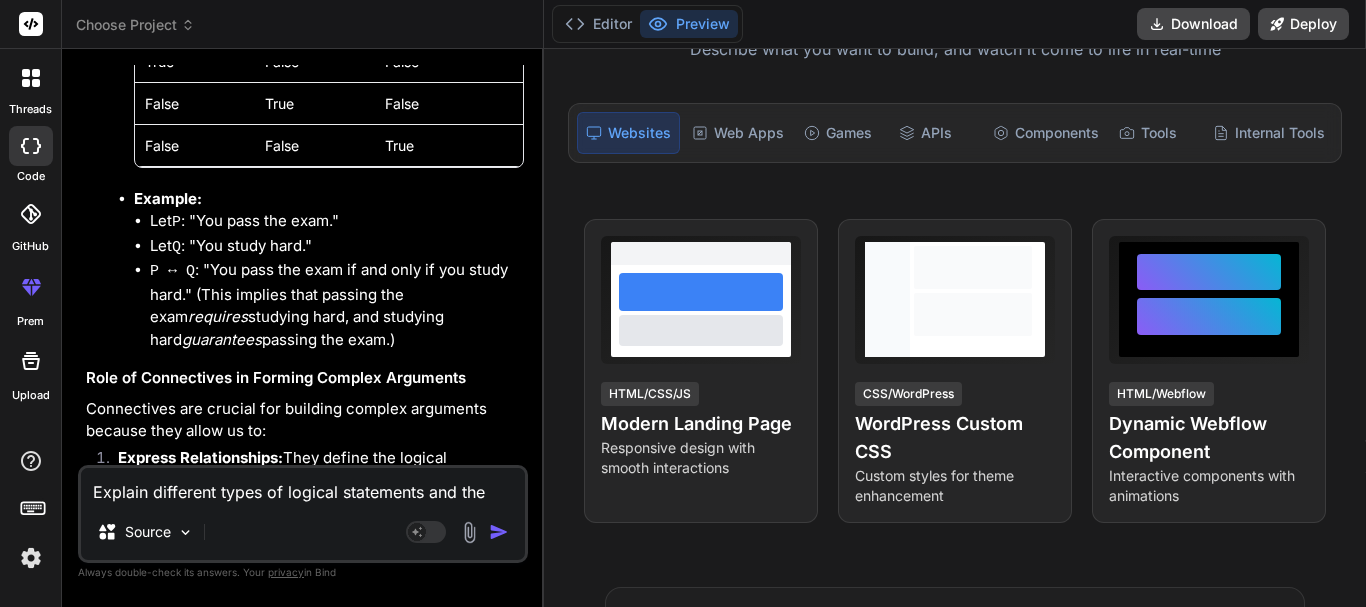 scroll, scrollTop: 4071, scrollLeft: 0, axis: vertical 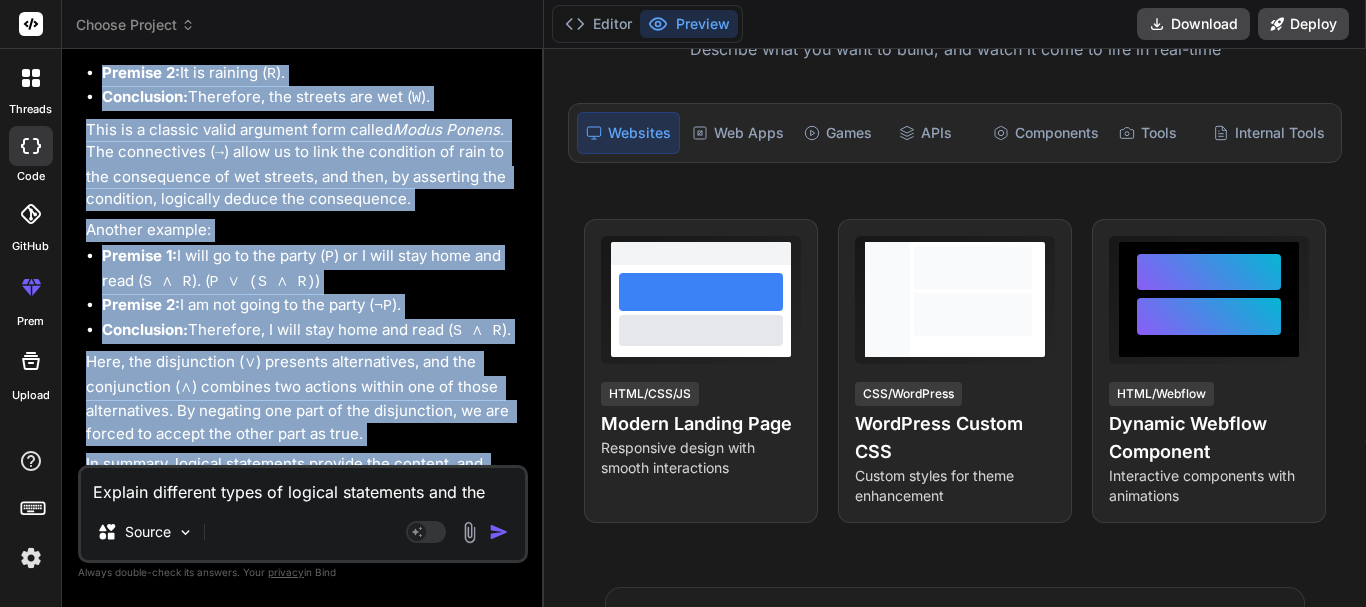 drag, startPoint x: 135, startPoint y: 141, endPoint x: 433, endPoint y: 448, distance: 427.84692 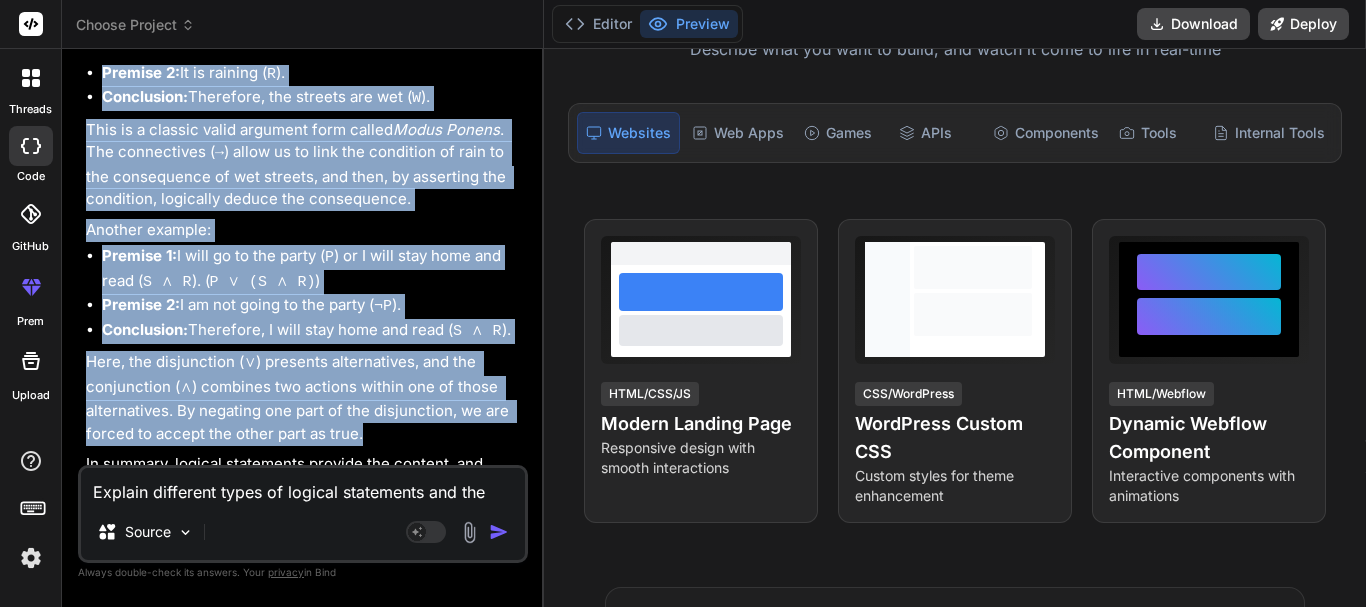 click on "Here, the disjunction ( ∨ ) presents alternatives, and the conjunction ( ∧ ) combines two actions within one of those alternatives. By negating one part of the disjunction, we are forced to accept the other part as true." at bounding box center (305, 398) 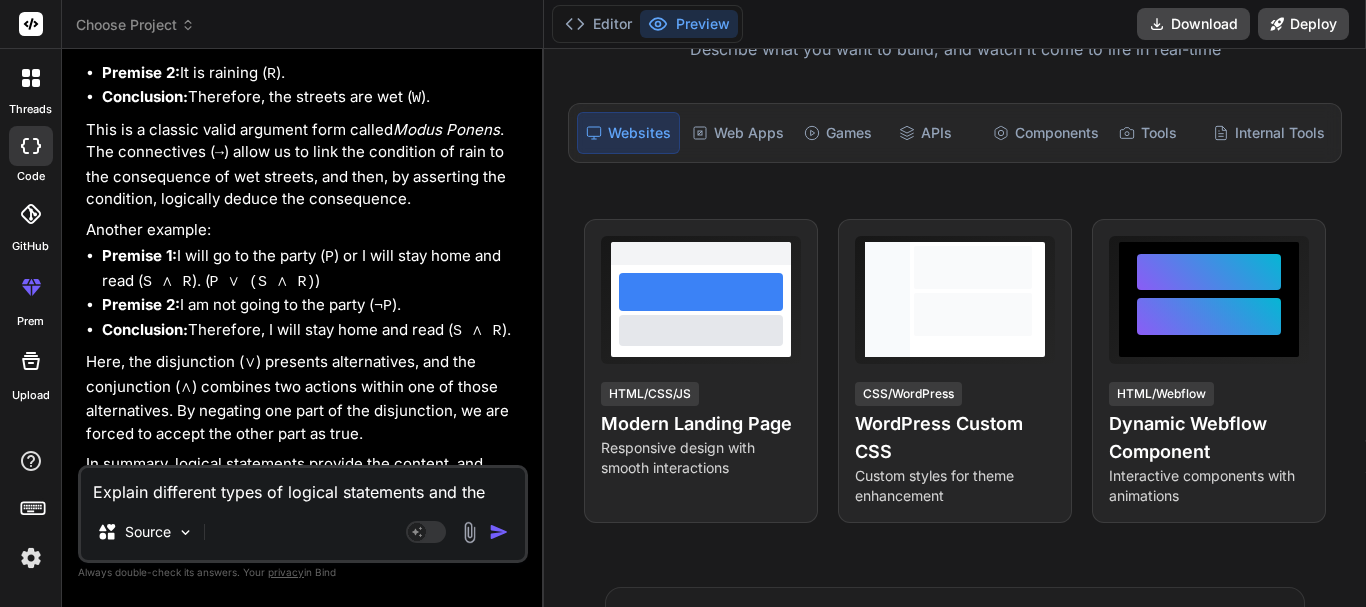 click on "Explain different types of logical statements and the role of connectives in forming complex arguments with suitable examples." at bounding box center (303, 486) 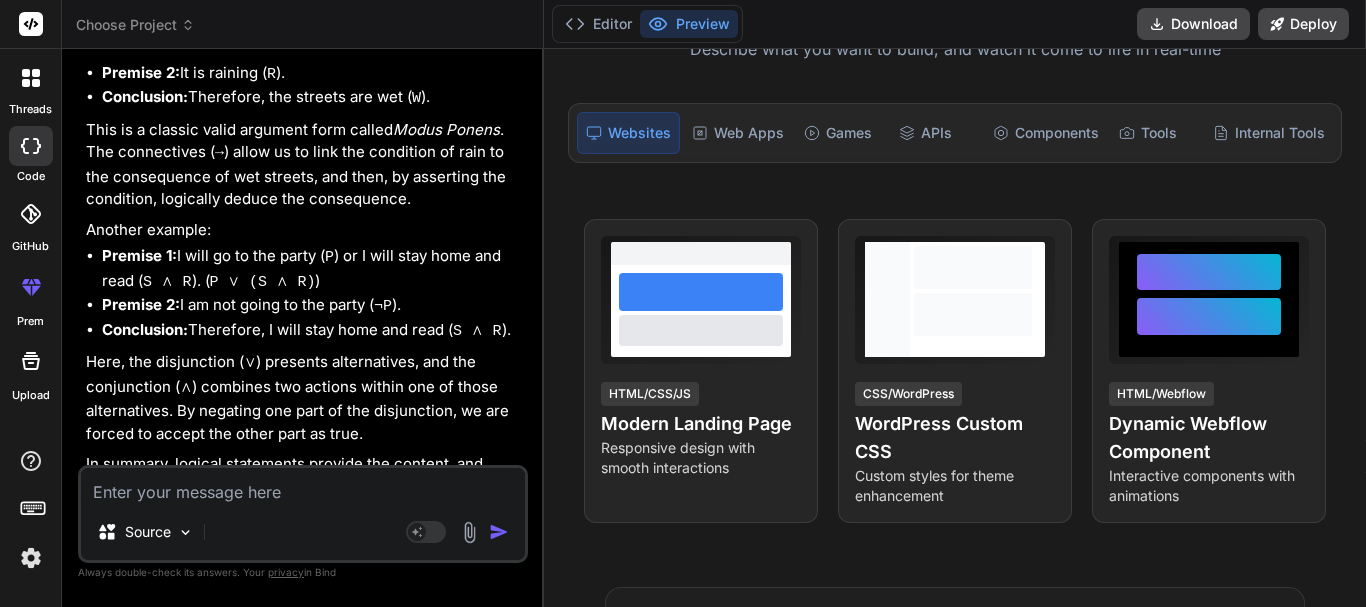 paste on "Describe the four figures of syllogism along with their rules and valid moods, providing relevant examples" 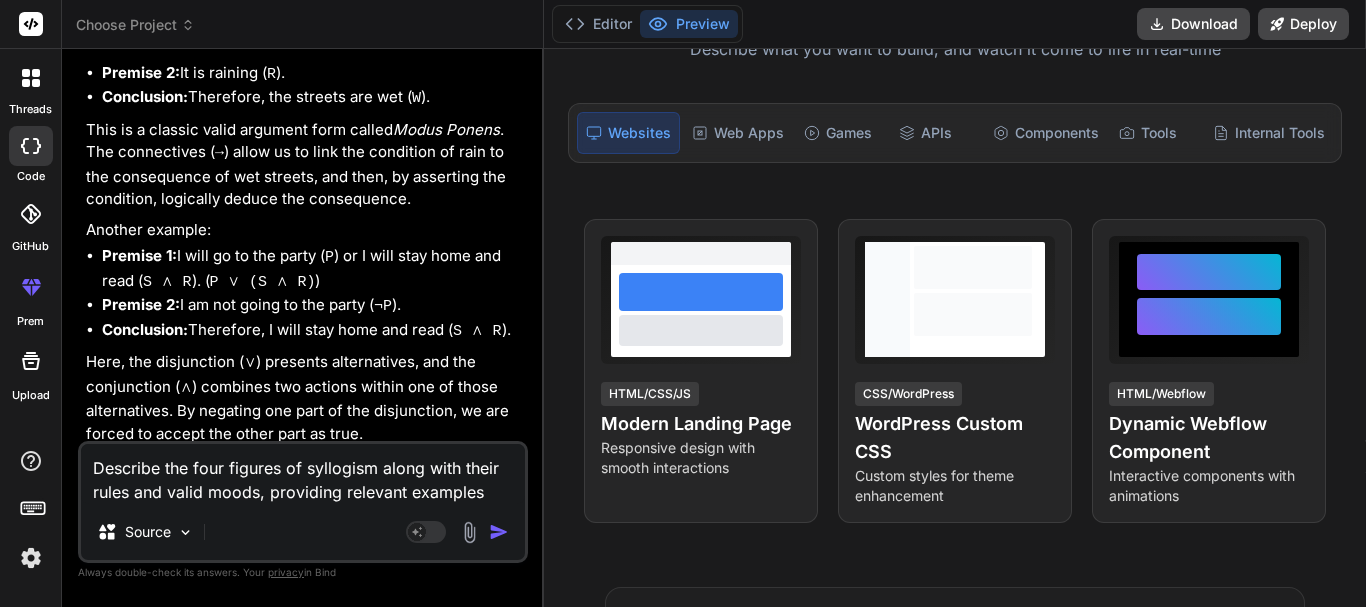 type on "x" 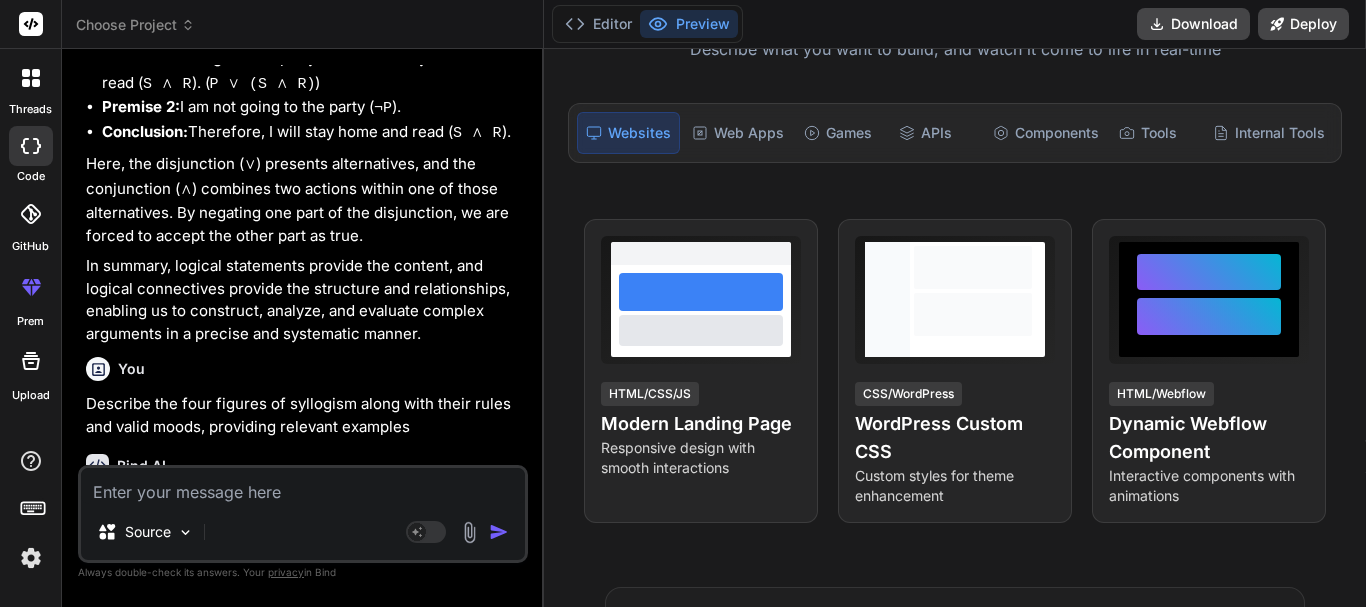 scroll, scrollTop: 5201, scrollLeft: 0, axis: vertical 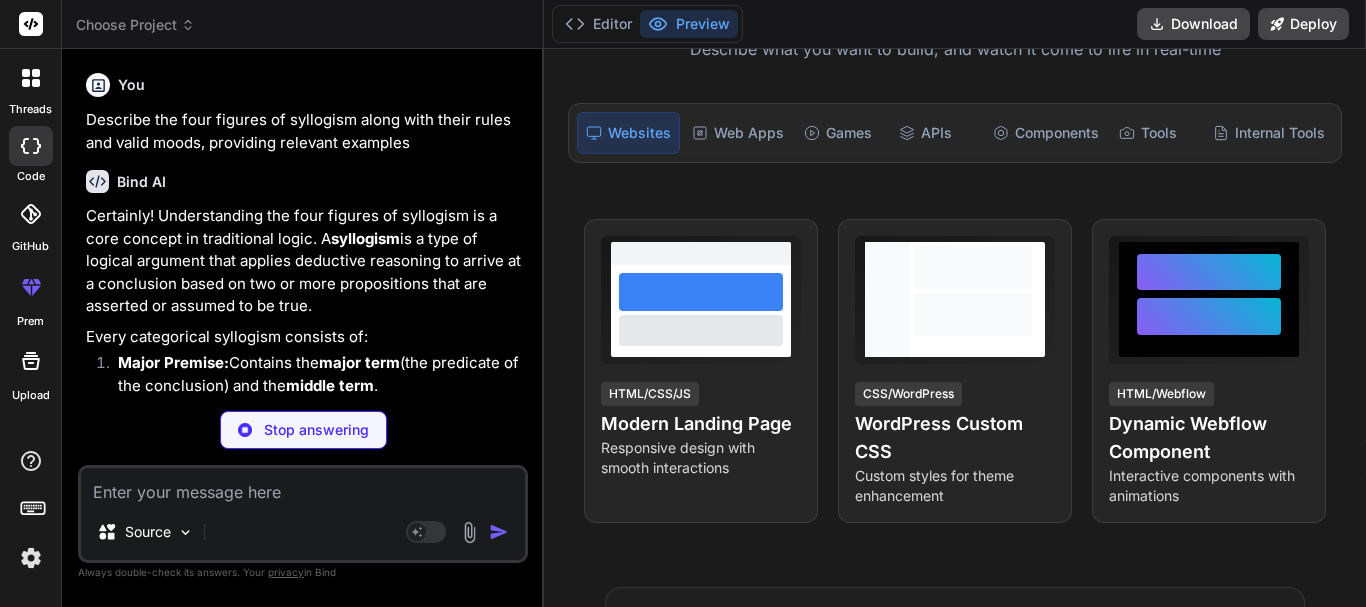 type on "x" 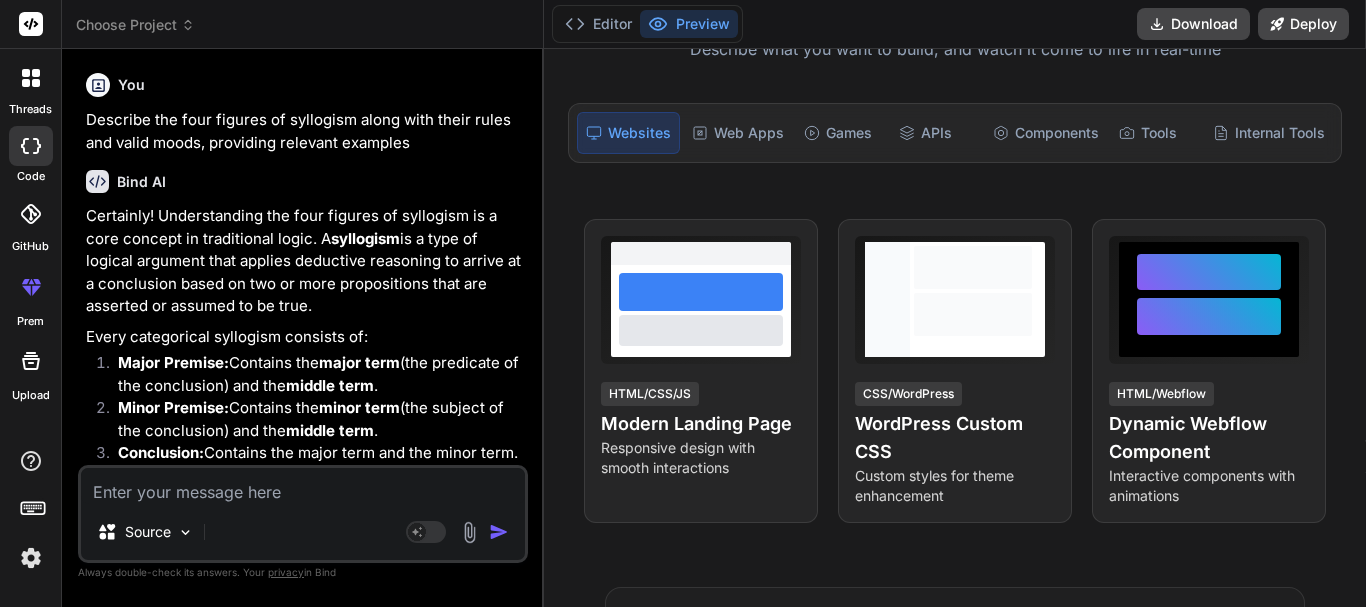 scroll, scrollTop: 5553, scrollLeft: 0, axis: vertical 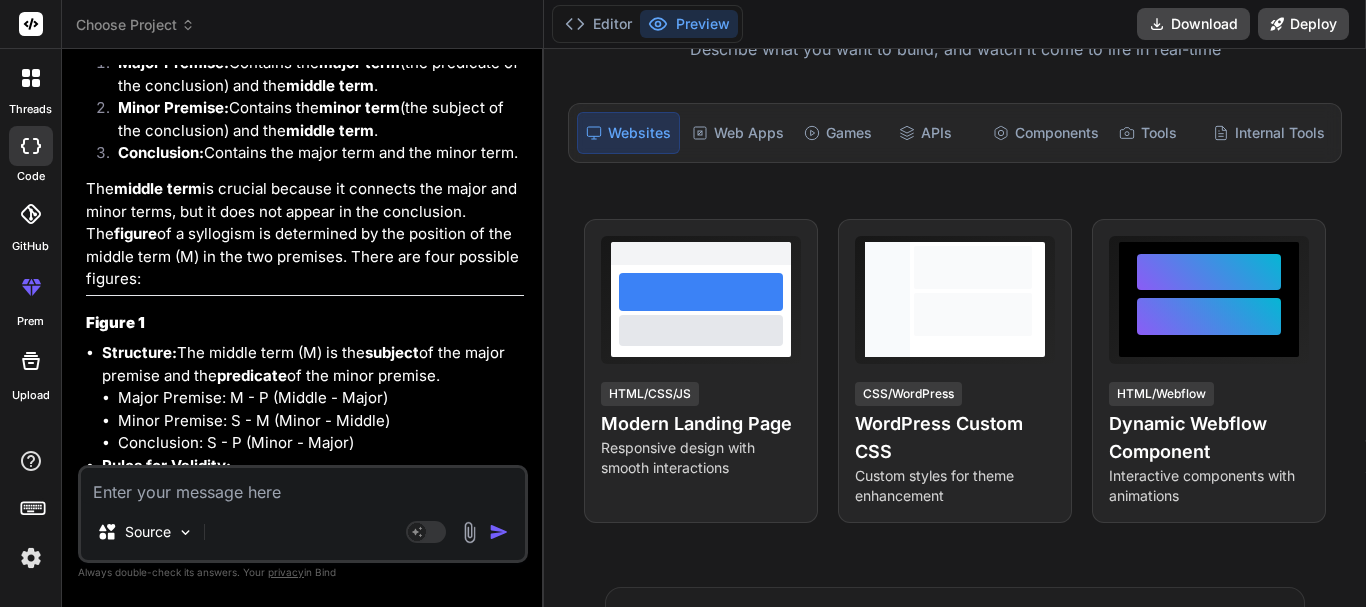 drag, startPoint x: 89, startPoint y: 156, endPoint x: 162, endPoint y: 197, distance: 83.725746 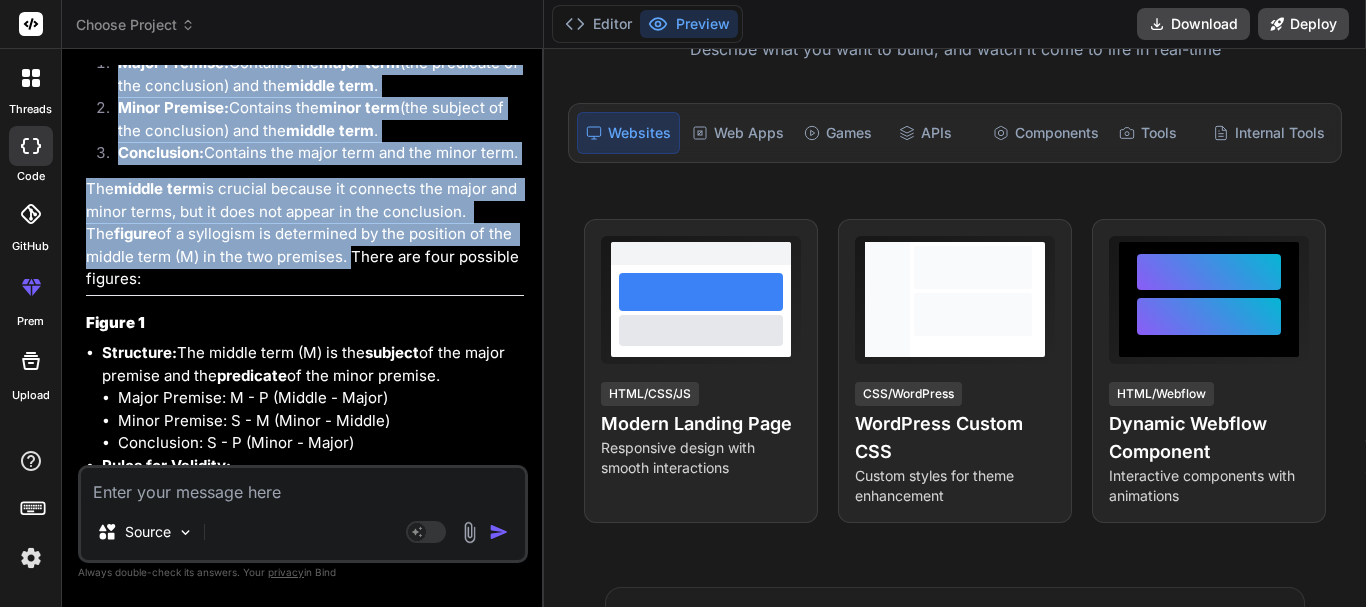 click on "The  middle term  is crucial because it connects the major and minor terms, but it does not appear in the conclusion. The  figure  of a syllogism is determined by the position of the middle term (M) in the two premises. There are four possible figures:" at bounding box center [305, 234] 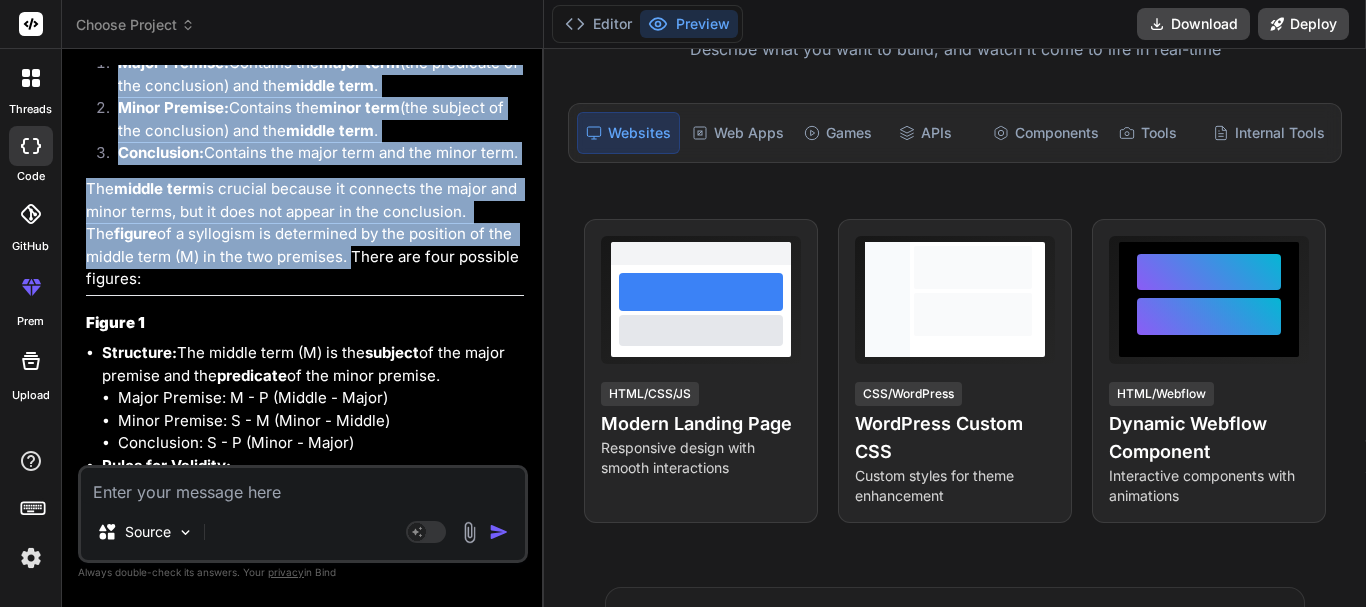 copy on "Every categorical syllogism consists of:
Major Premise:  Contains the  major term  (the predicate of the conclusion) and the  middle term .
Minor Premise:  Contains the  minor term  (the subject of the conclusion) and the  middle term .
Conclusion:  Contains the major term and the minor term.
The  middle term  is crucial because it connects the major and minor terms, but it does not appear in the conclusion. The  figure  of a syllogism is determined by the position of the middle term (M) in the two premises." 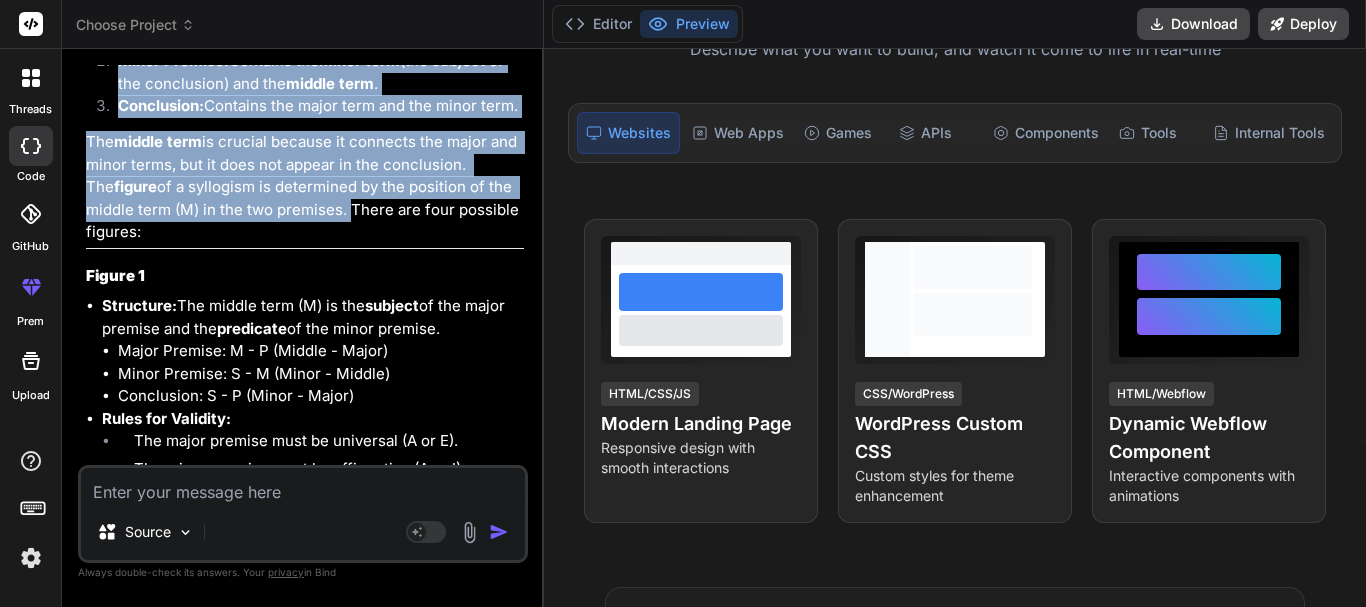 scroll, scrollTop: 5853, scrollLeft: 0, axis: vertical 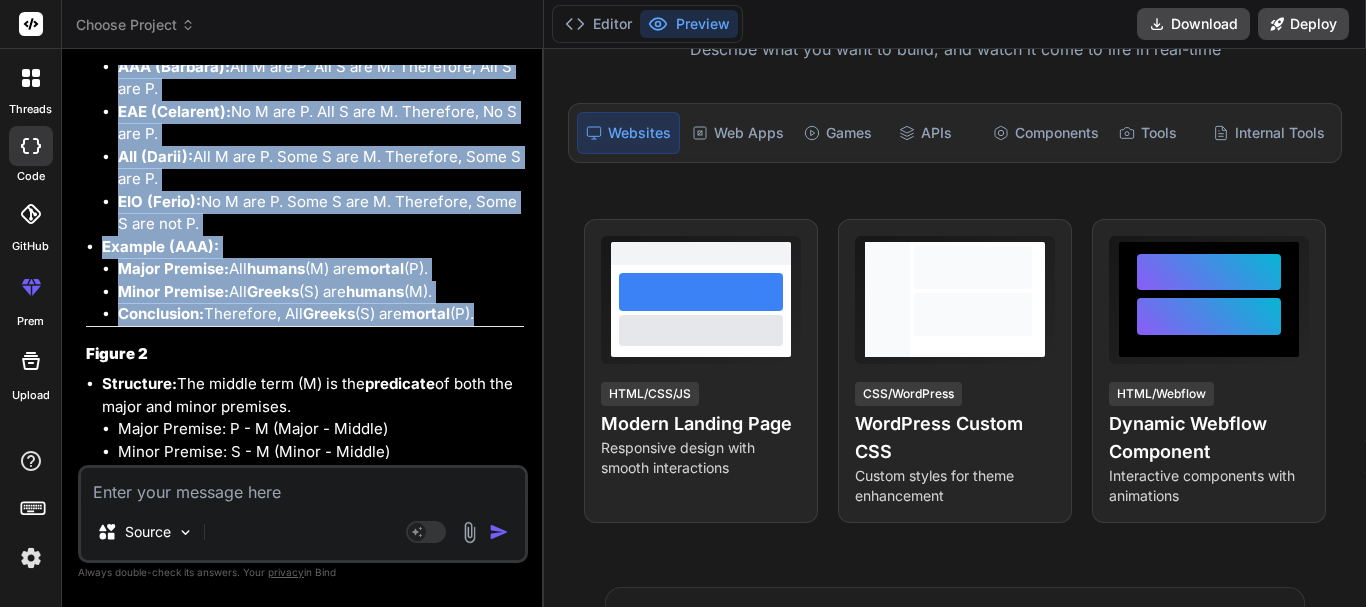drag, startPoint x: 84, startPoint y: 141, endPoint x: 492, endPoint y: 226, distance: 416.76013 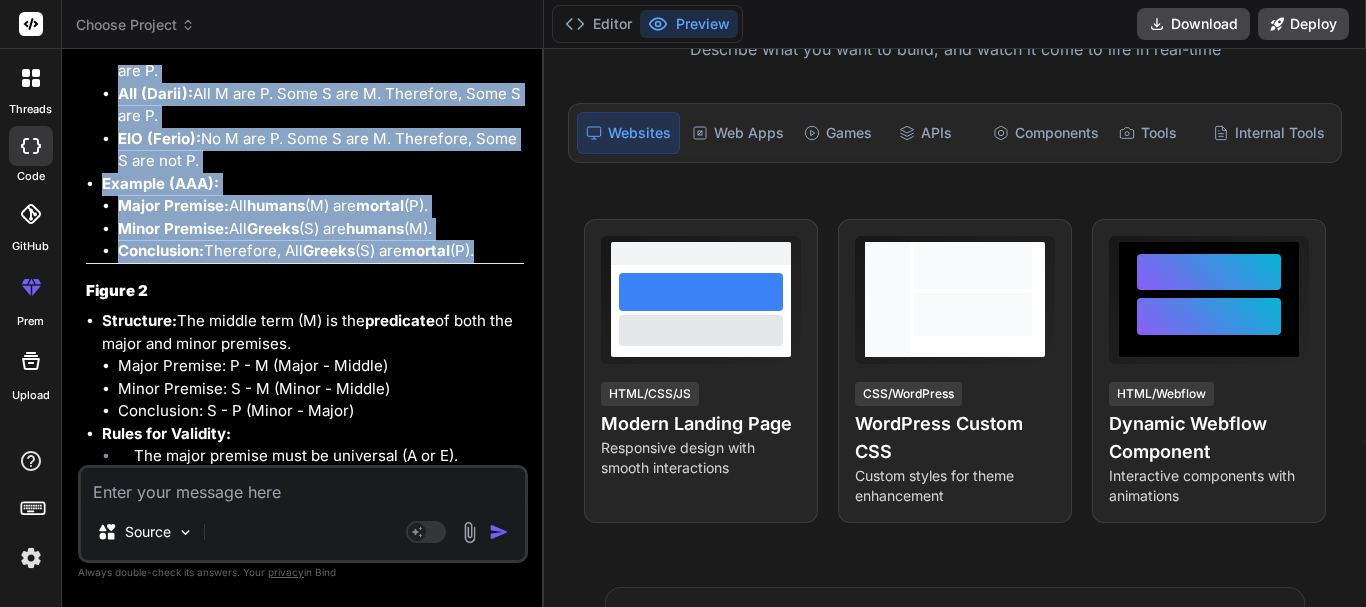 scroll, scrollTop: 6353, scrollLeft: 0, axis: vertical 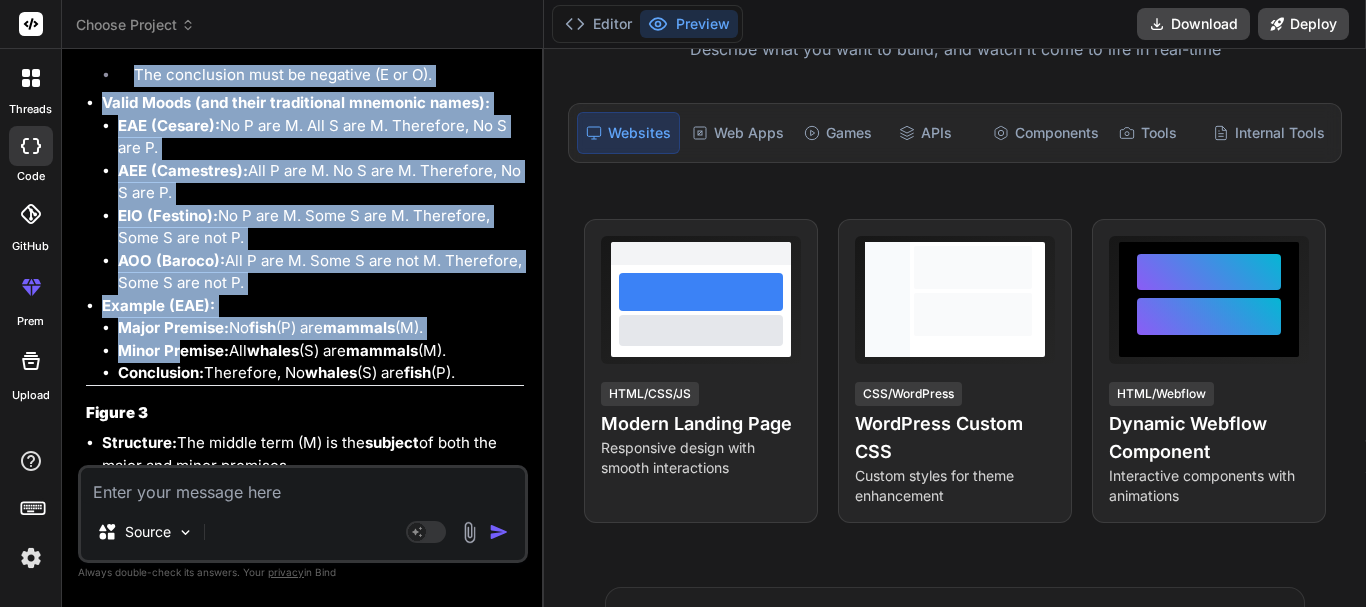 drag, startPoint x: 89, startPoint y: 171, endPoint x: 477, endPoint y: 295, distance: 407.3328 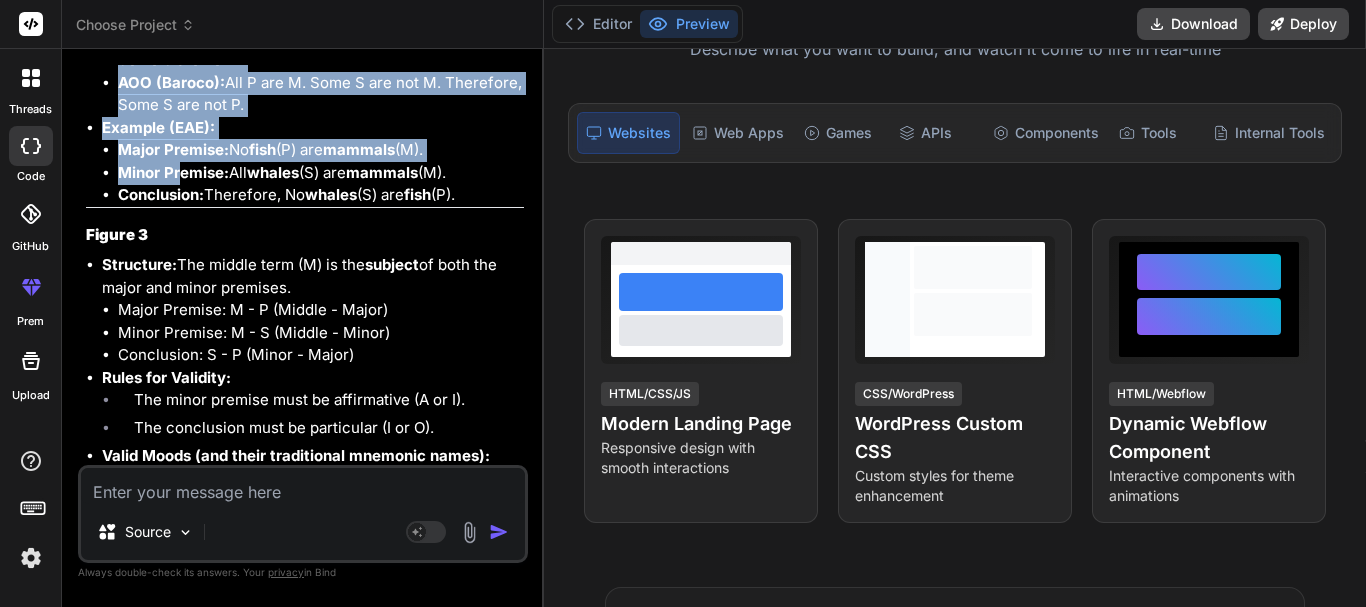scroll, scrollTop: 6937, scrollLeft: 0, axis: vertical 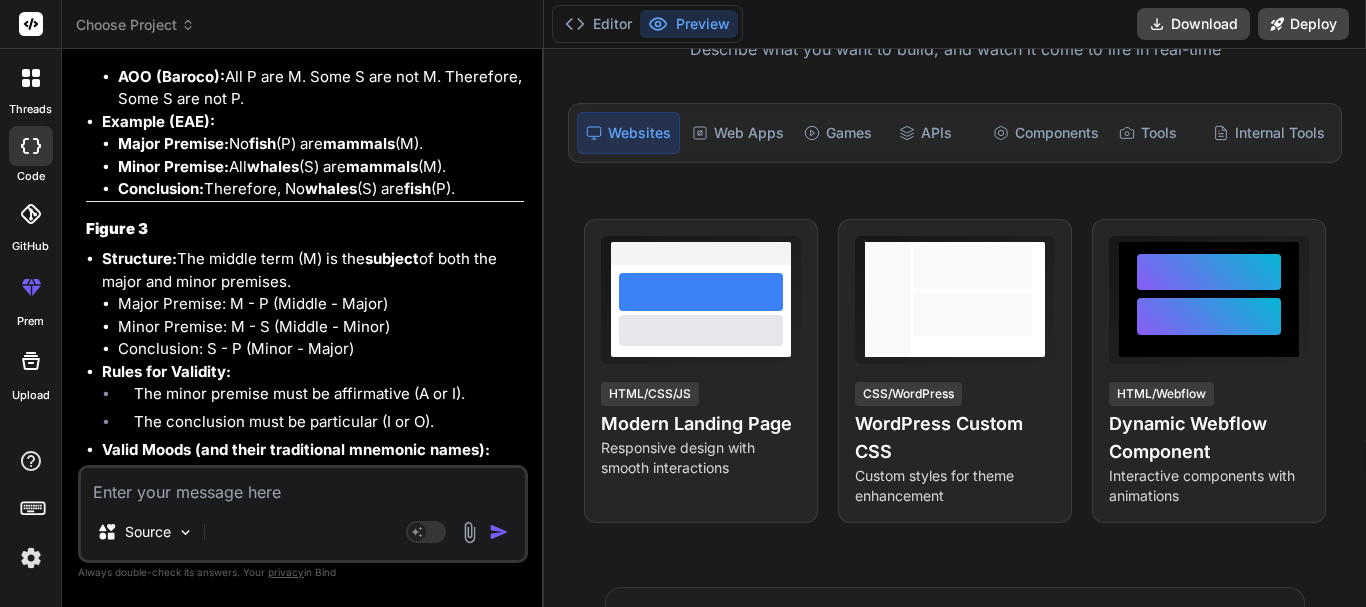 click at bounding box center (303, 486) 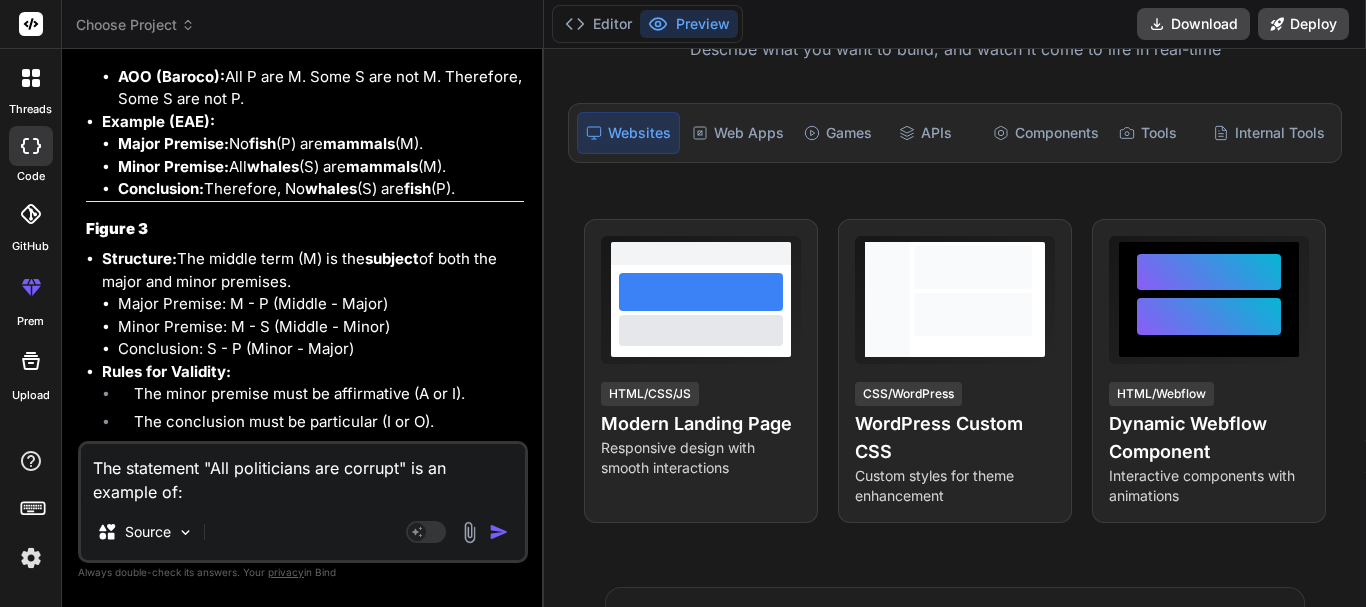 type on "The statement "All politicians are corrupt" is an example of:" 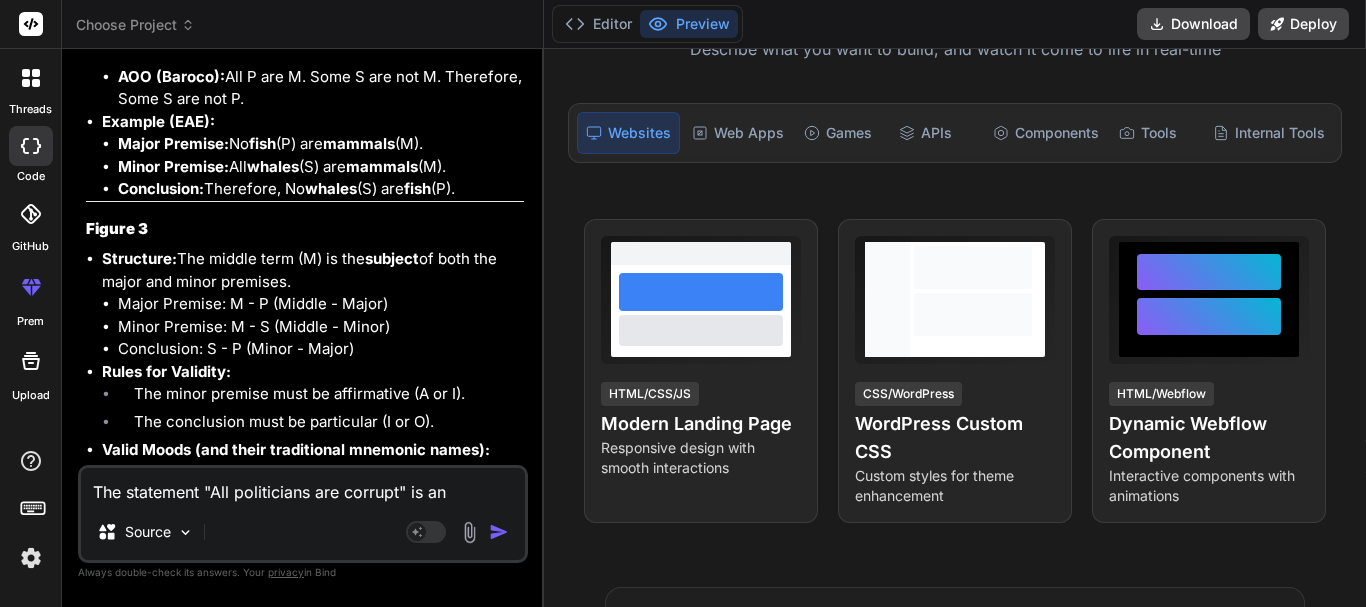 type 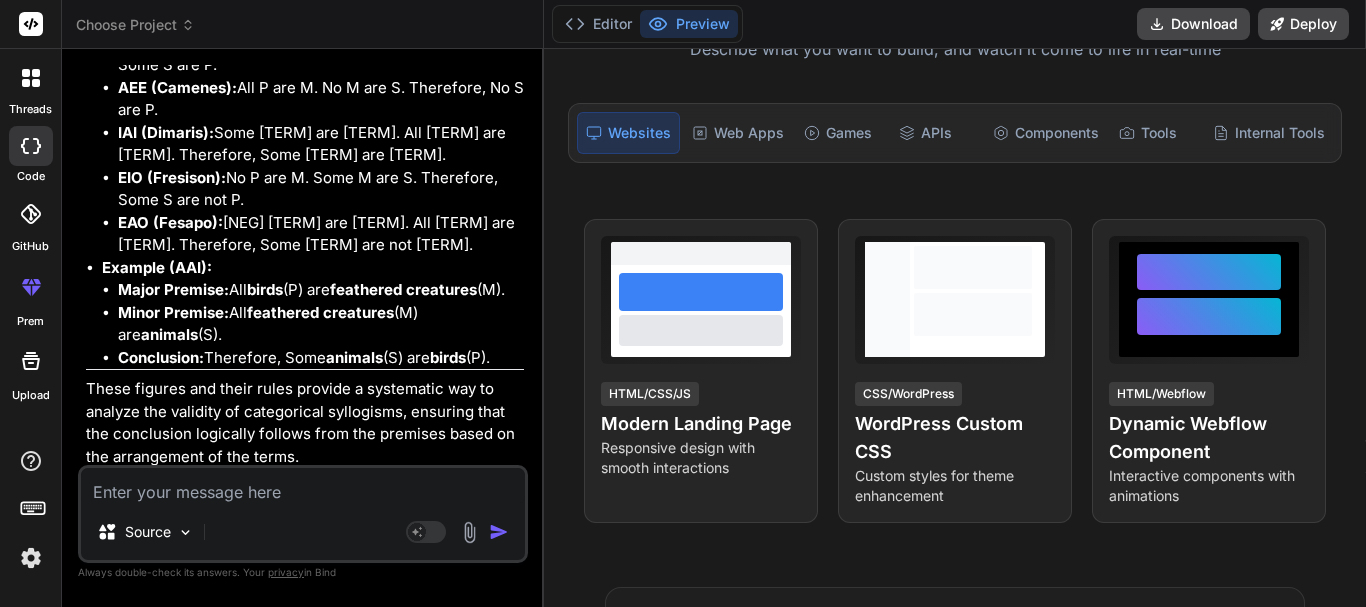 scroll, scrollTop: 8245, scrollLeft: 0, axis: vertical 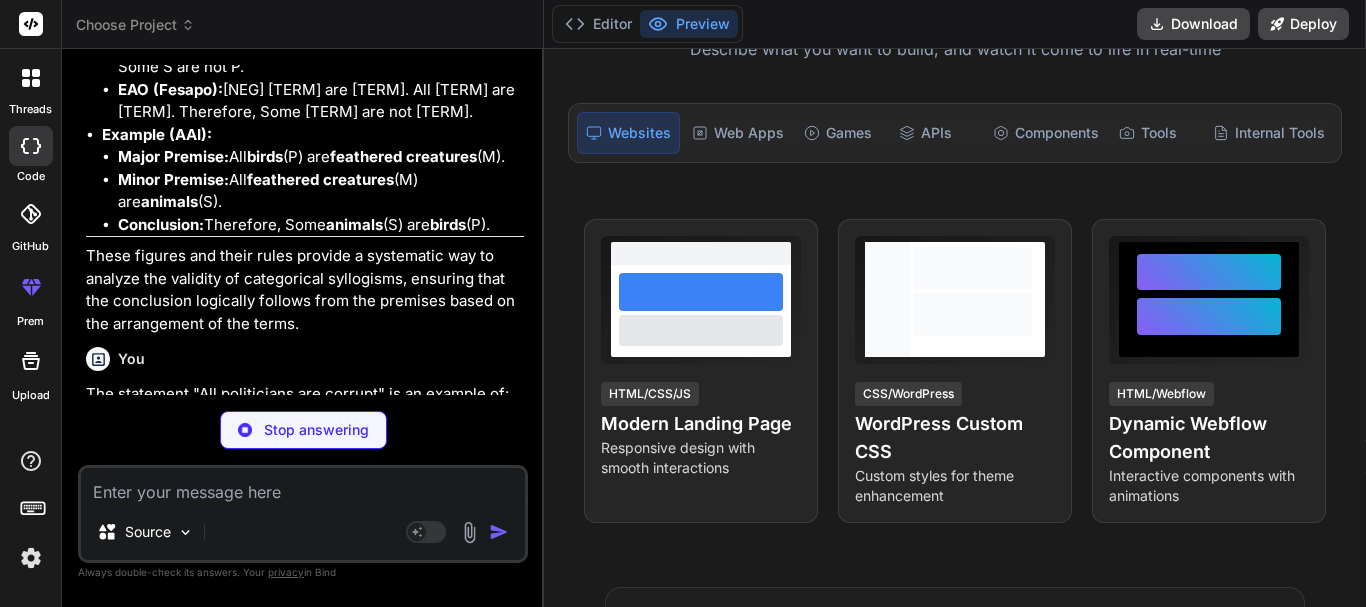 type on "x" 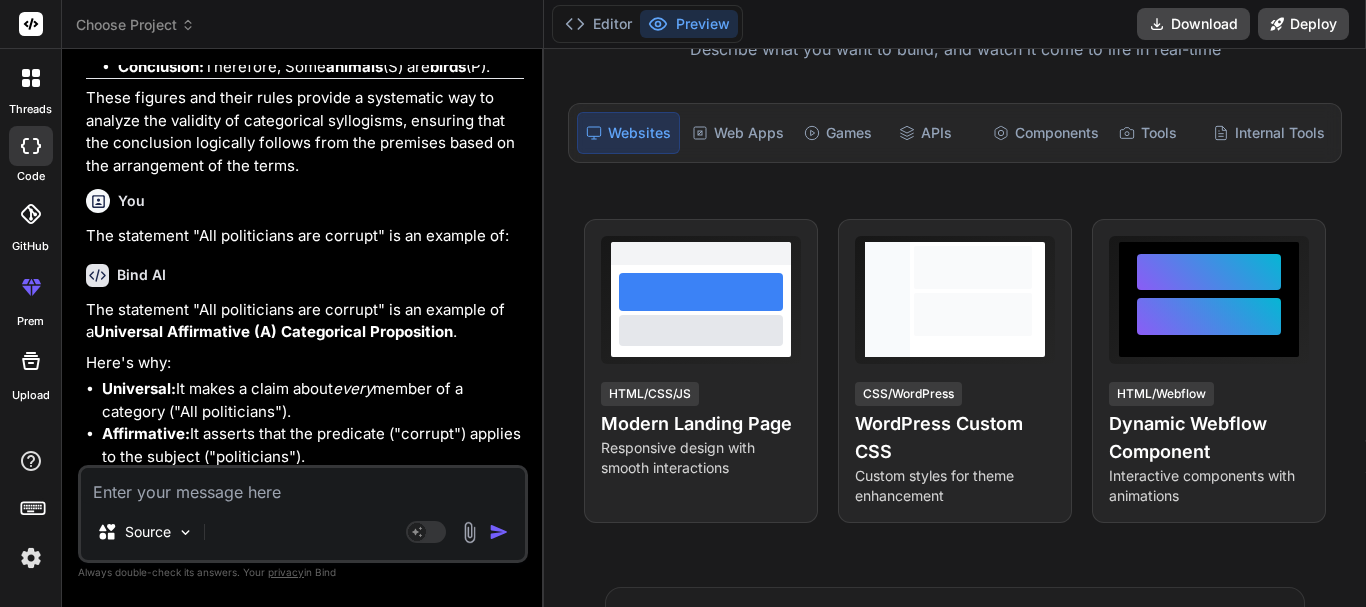 scroll, scrollTop: 8404, scrollLeft: 0, axis: vertical 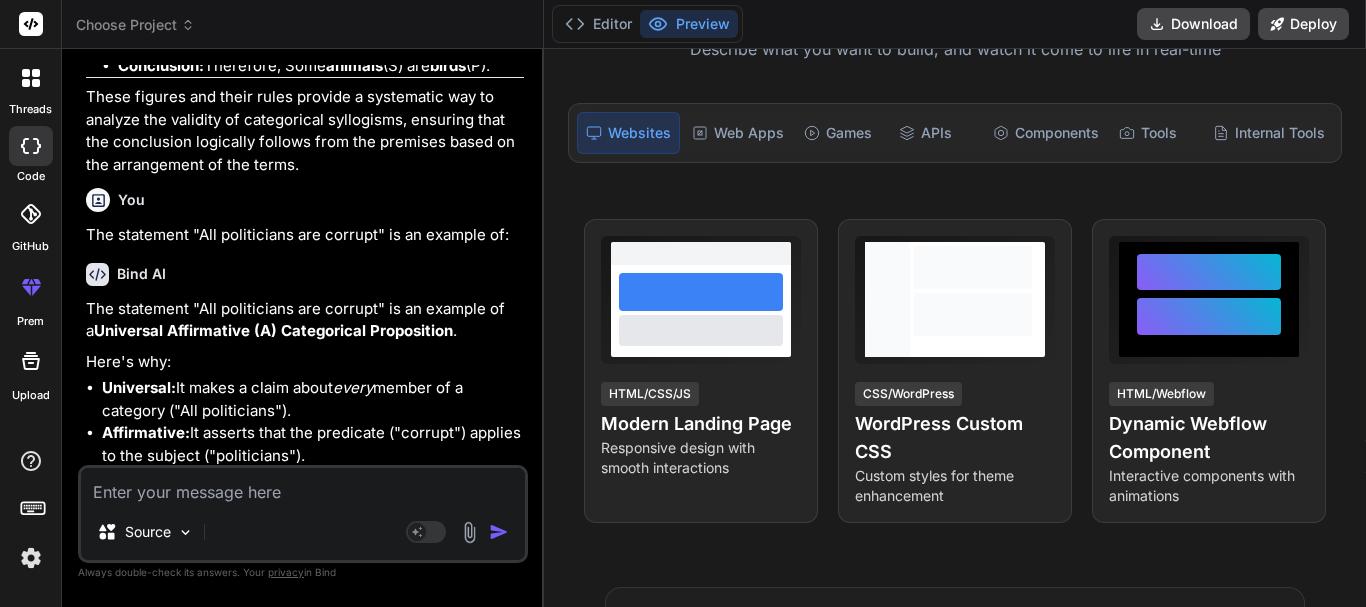 click at bounding box center [303, 486] 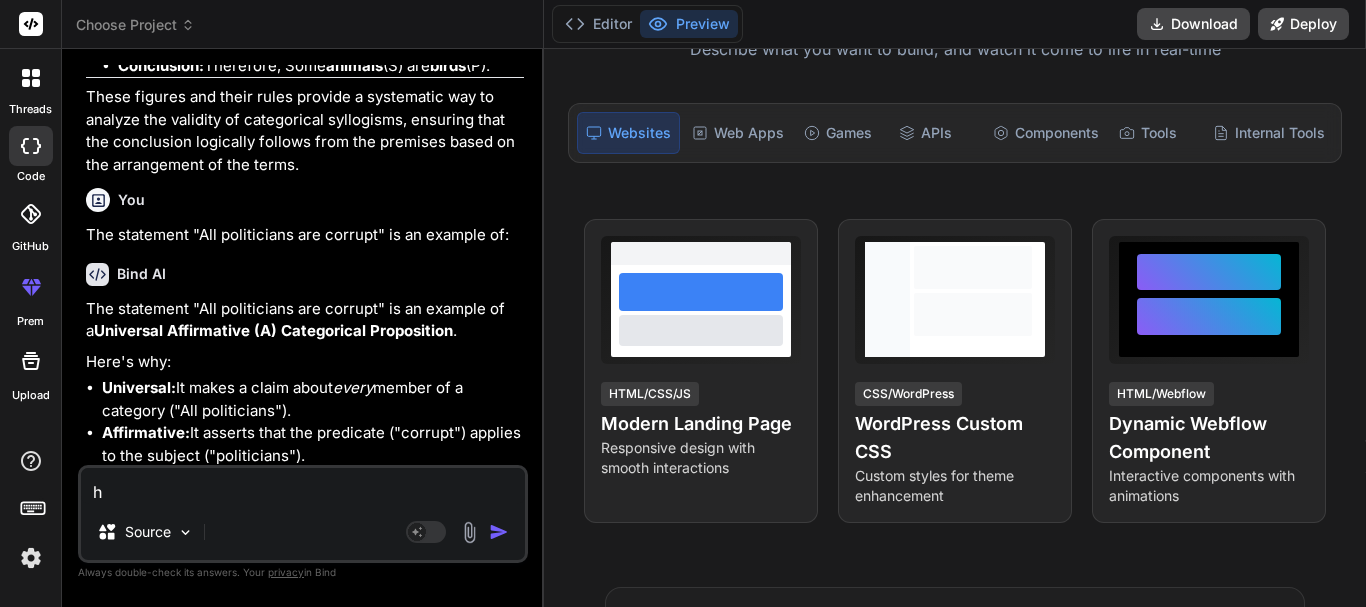 type on "he" 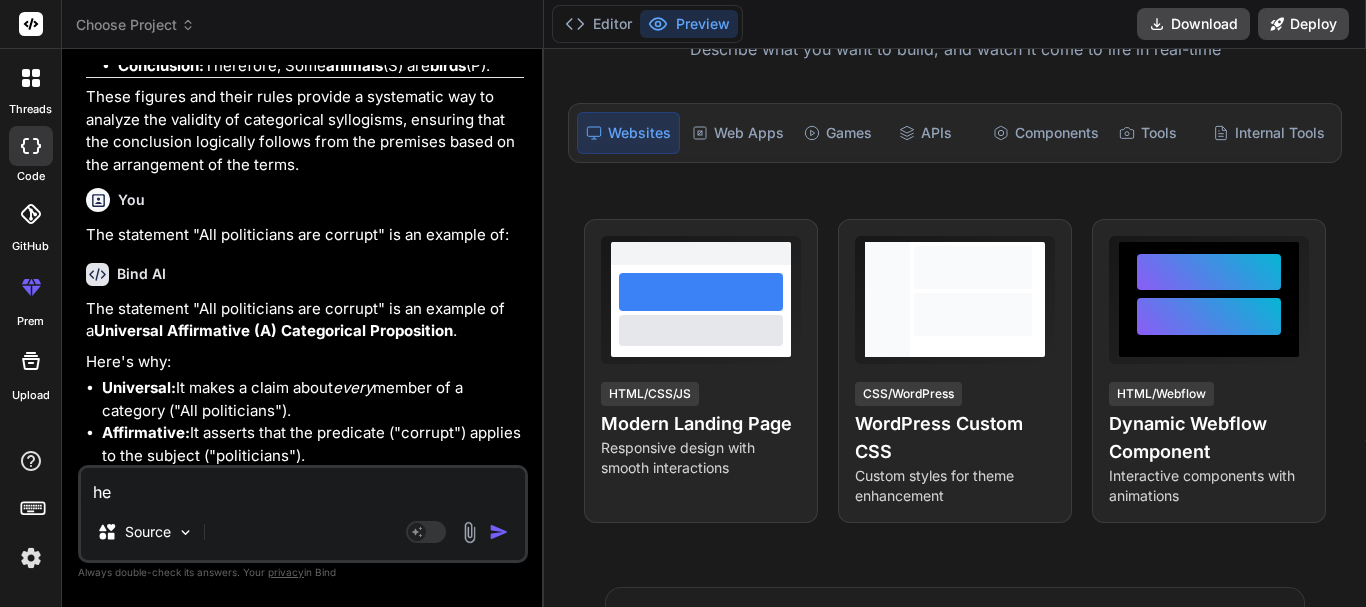 type on "hes" 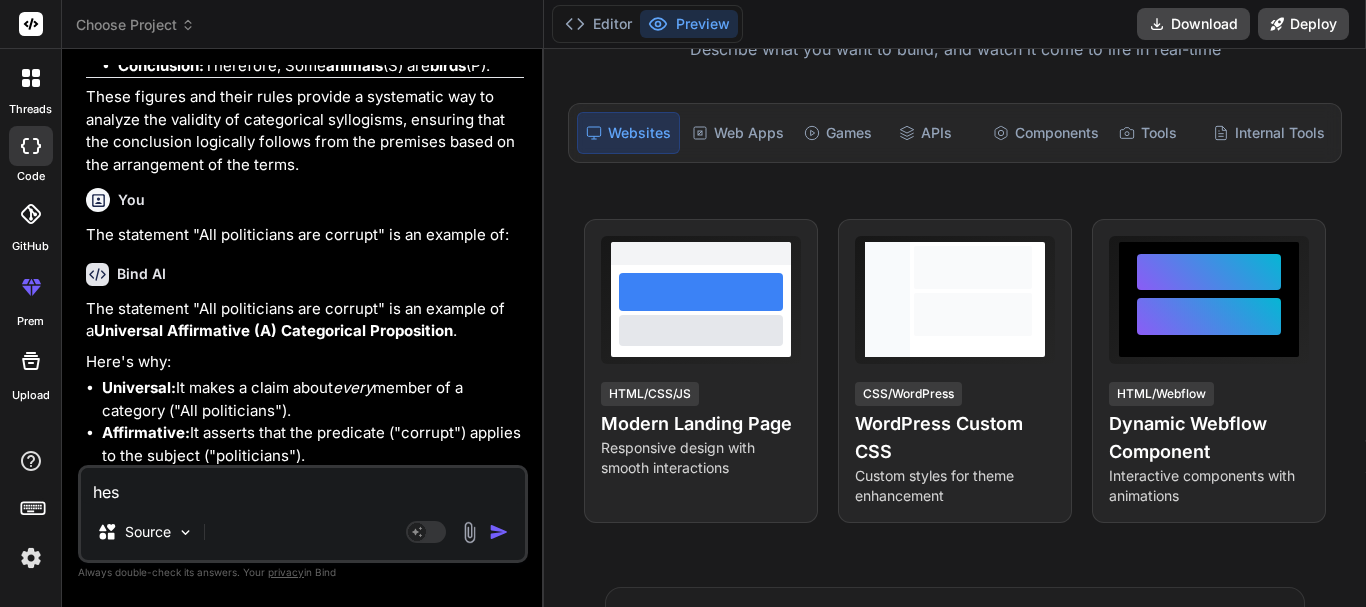 type on "hest" 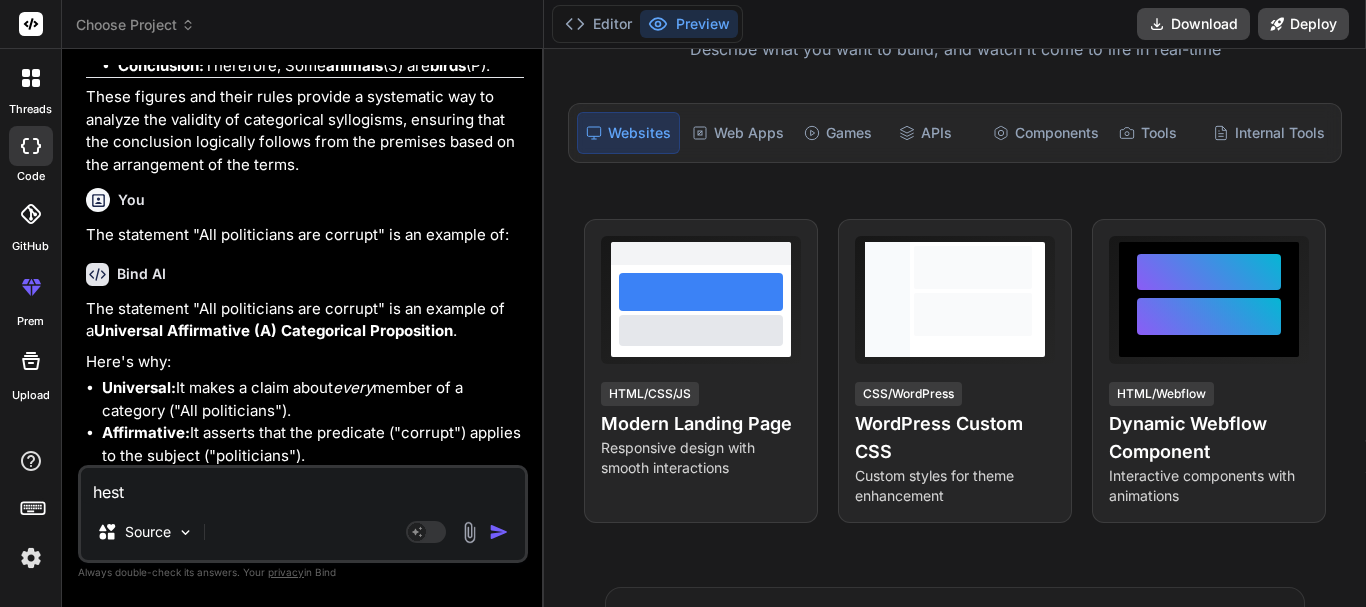 type on "hest" 